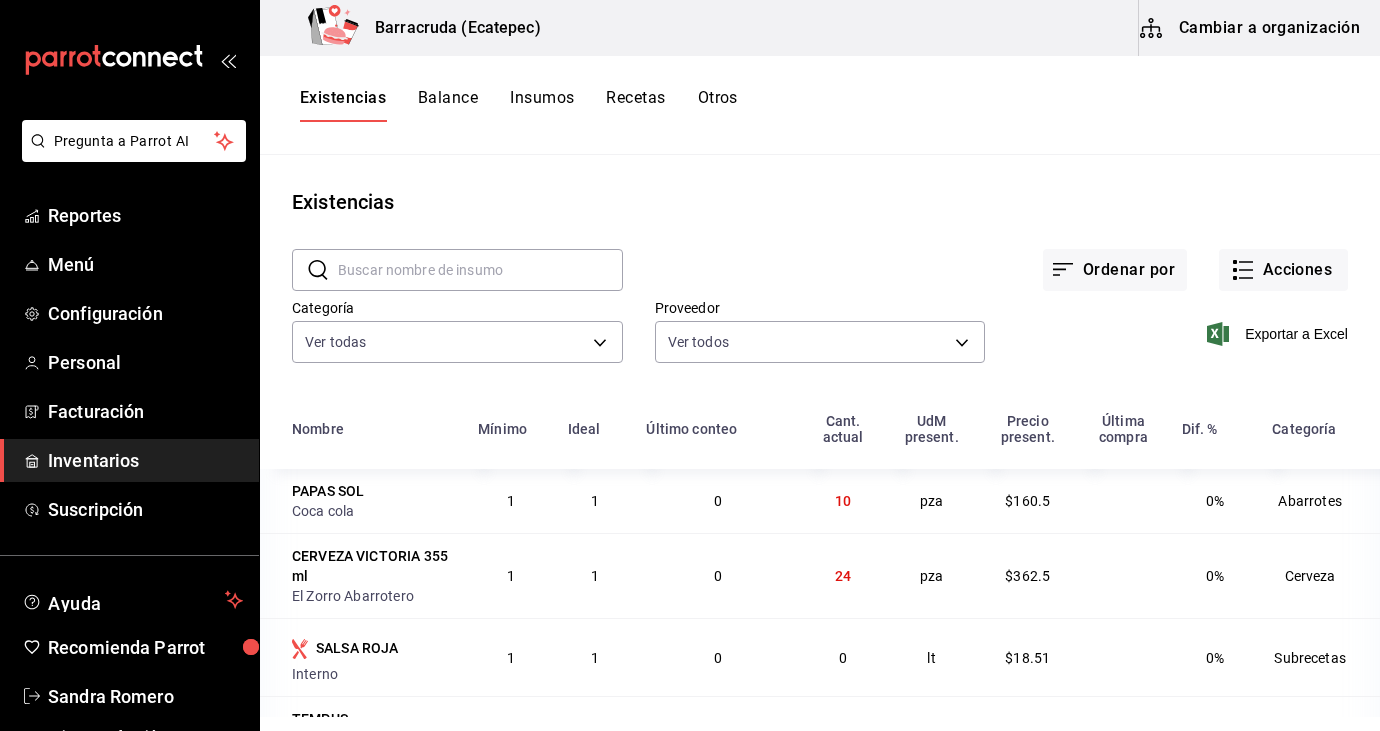 scroll, scrollTop: 0, scrollLeft: 0, axis: both 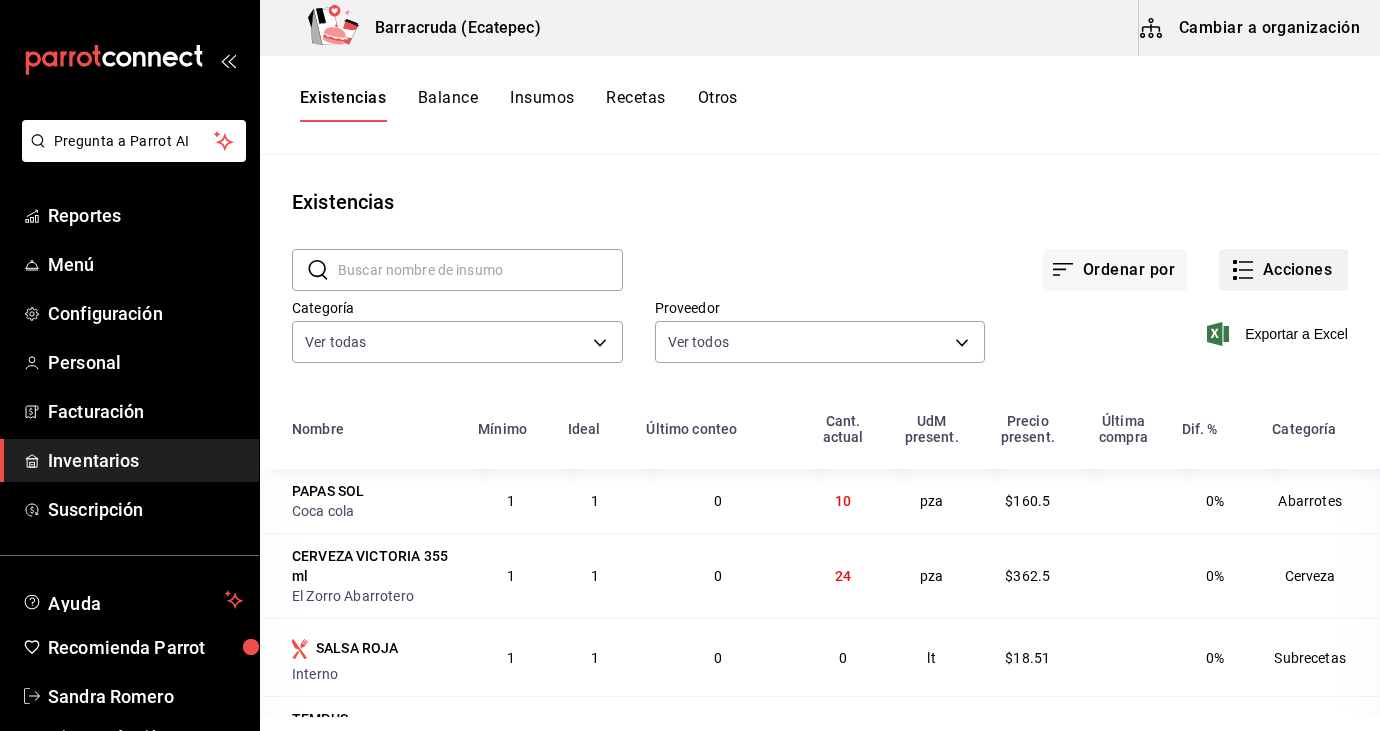 click on "Acciones" at bounding box center [1283, 270] 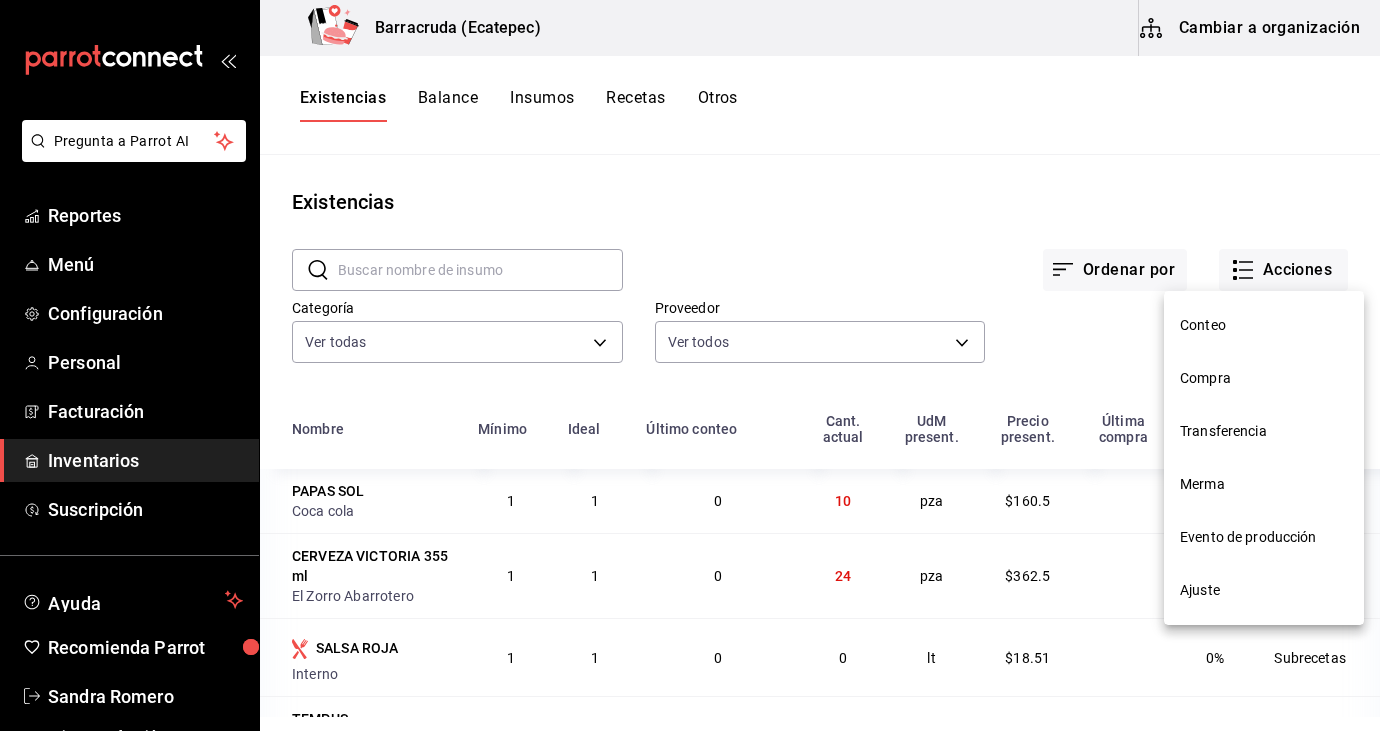 click on "Compra" at bounding box center [1264, 378] 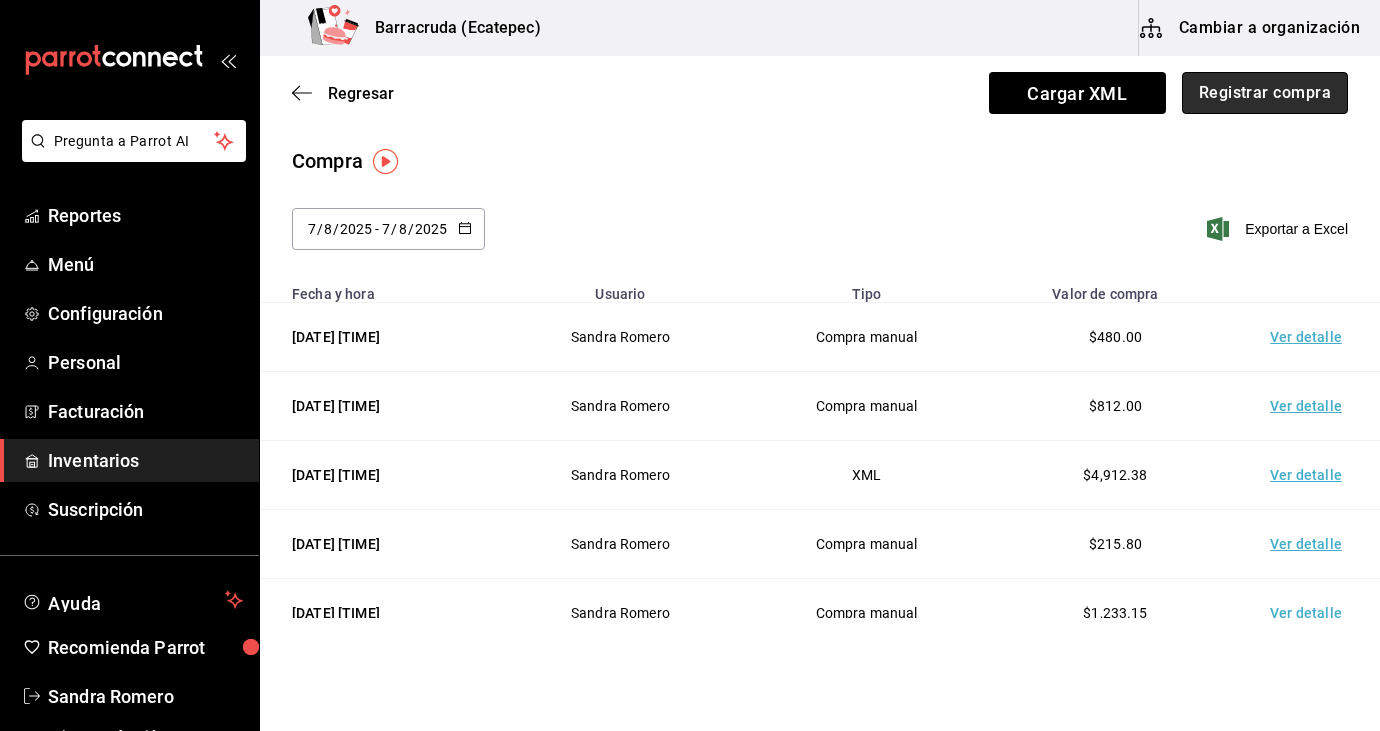 click on "Registrar compra" at bounding box center (1265, 93) 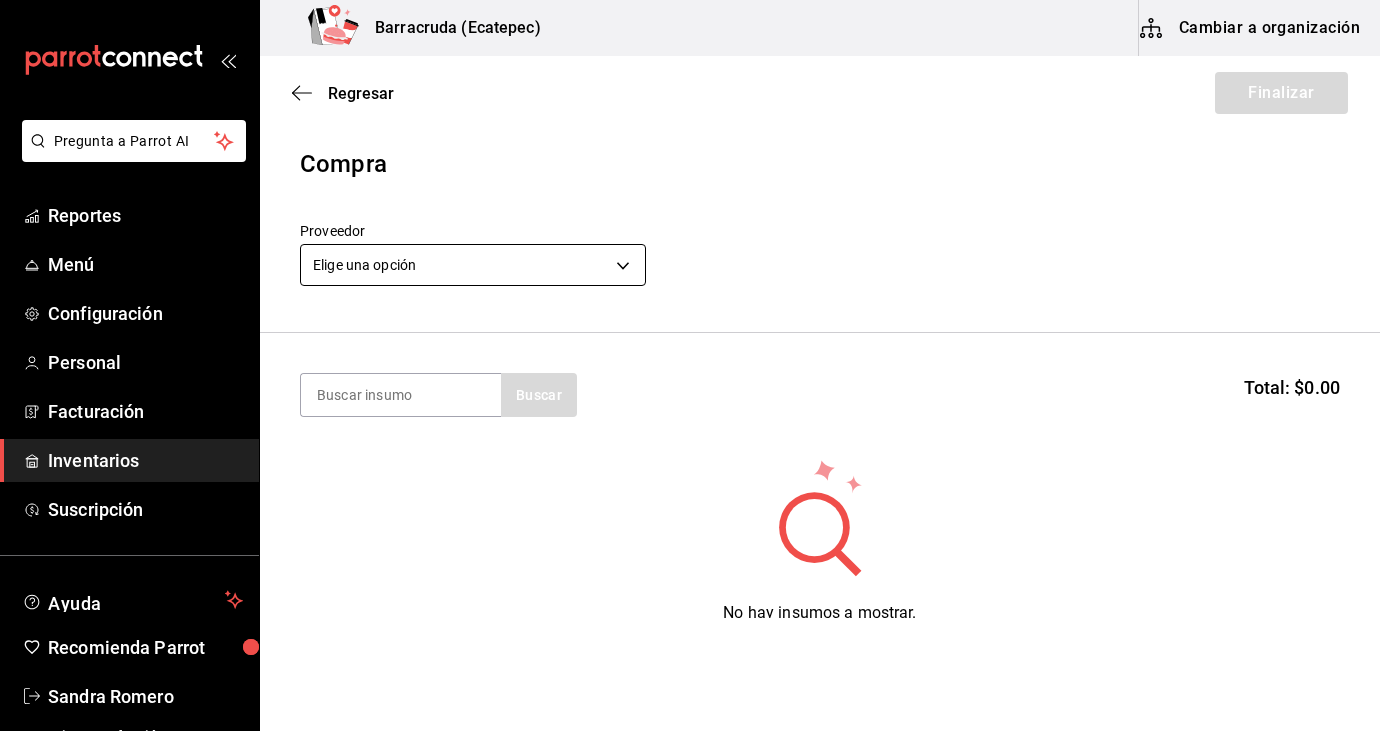 click on "Pregunta a Parrot AI Reportes   Menú   Configuración   Personal   Facturación   Inventarios   Suscripción   Ayuda Recomienda Parrot   [FIRST] [LAST]   Sugerir nueva función   Barracruda ([CITY]) Cambiar a organización Regresar Finalizar Compra Proveedor Elige una opción default Buscar Total: $0.00 No hay insumos a mostrar. Busca un insumo para agregarlo a la lista GANA 1 MES GRATIS EN TU SUSCRIPCIÓN AQUÍ ¿Recuerdas cómo empezó tu restaurante?
Hoy puedes ayudar a un colega a tener el mismo cambio que tú viviste.
Recomienda Parrot directamente desde tu Portal Administrador.
Es fácil y rápido.
🎁 Por cada restaurante que se una, ganas 1 mes gratis. Ver video tutorial Ir a video Pregunta a Parrot AI Reportes   Menú   Configuración   Personal   Facturación   Inventarios   Suscripción   Ayuda Recomienda Parrot   [FIRST] [LAST]   Editar Eliminar Visitar centro de ayuda [PHONE] [EMAIL] Visitar centro de ayuda [PHONE]" at bounding box center [690, 309] 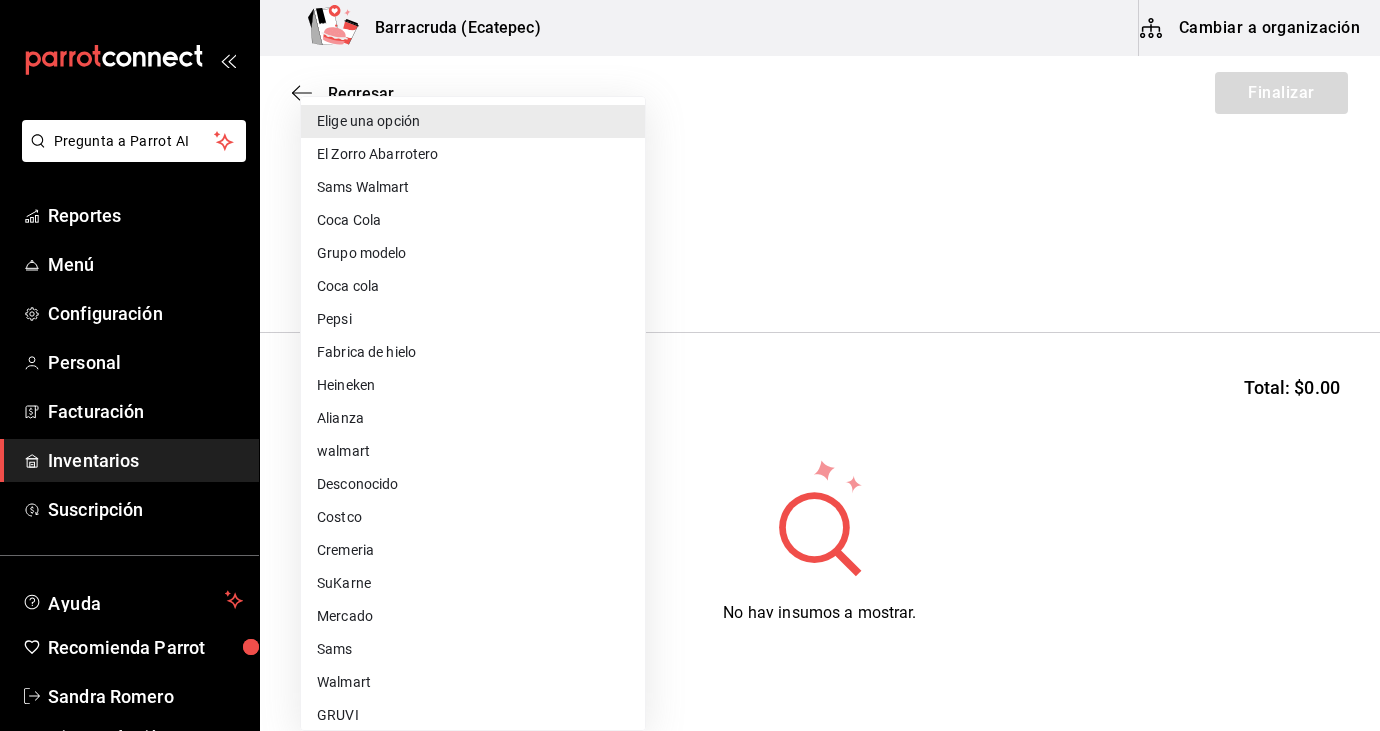 click on "SuKarne" at bounding box center [473, 583] 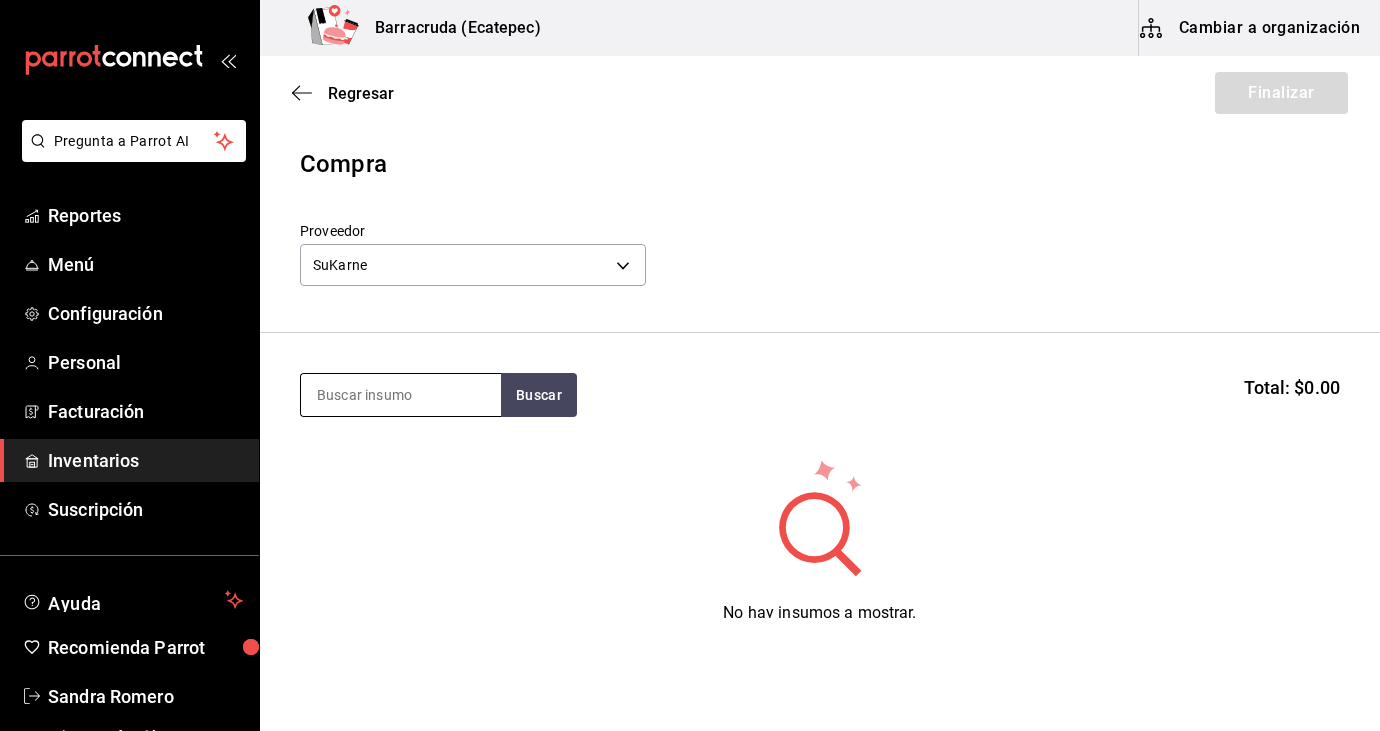 click at bounding box center (401, 395) 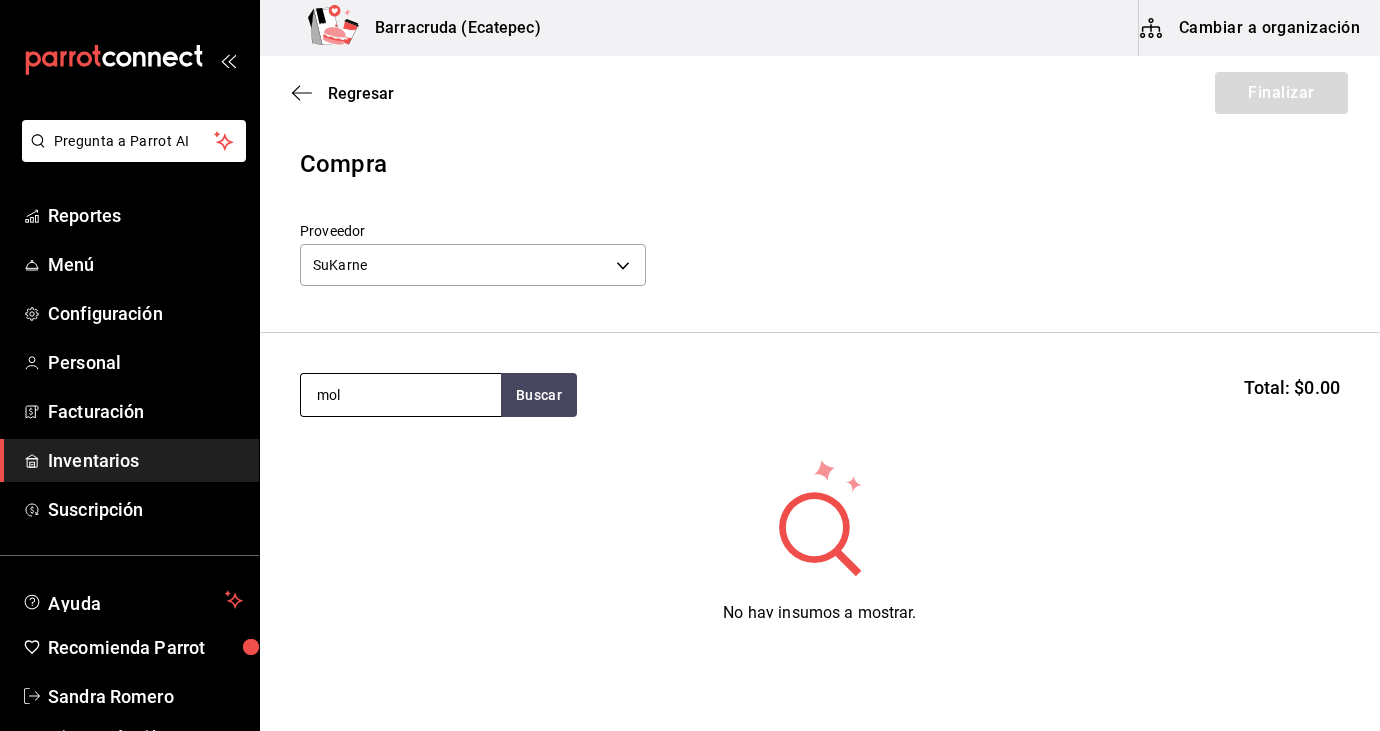 type on "mol" 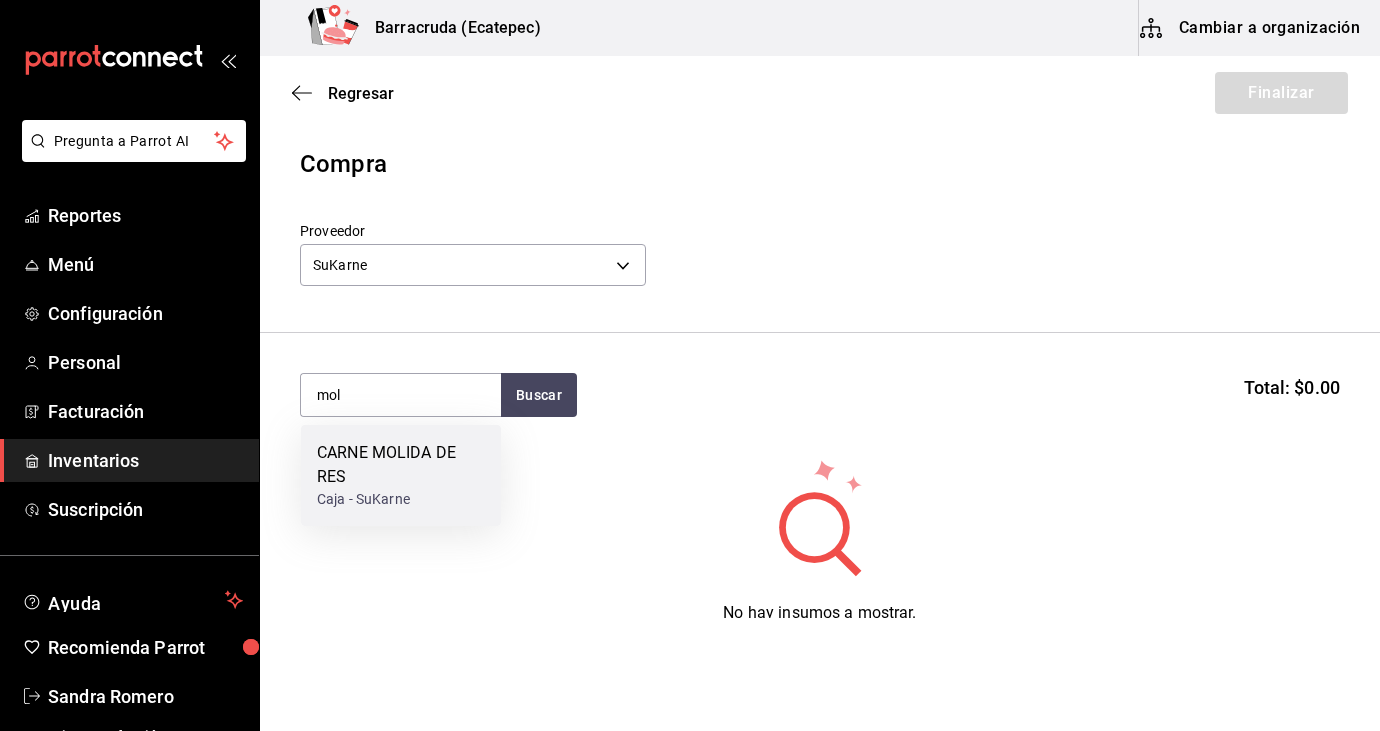 click on "CARNE MOLIDA DE RES" at bounding box center [401, 465] 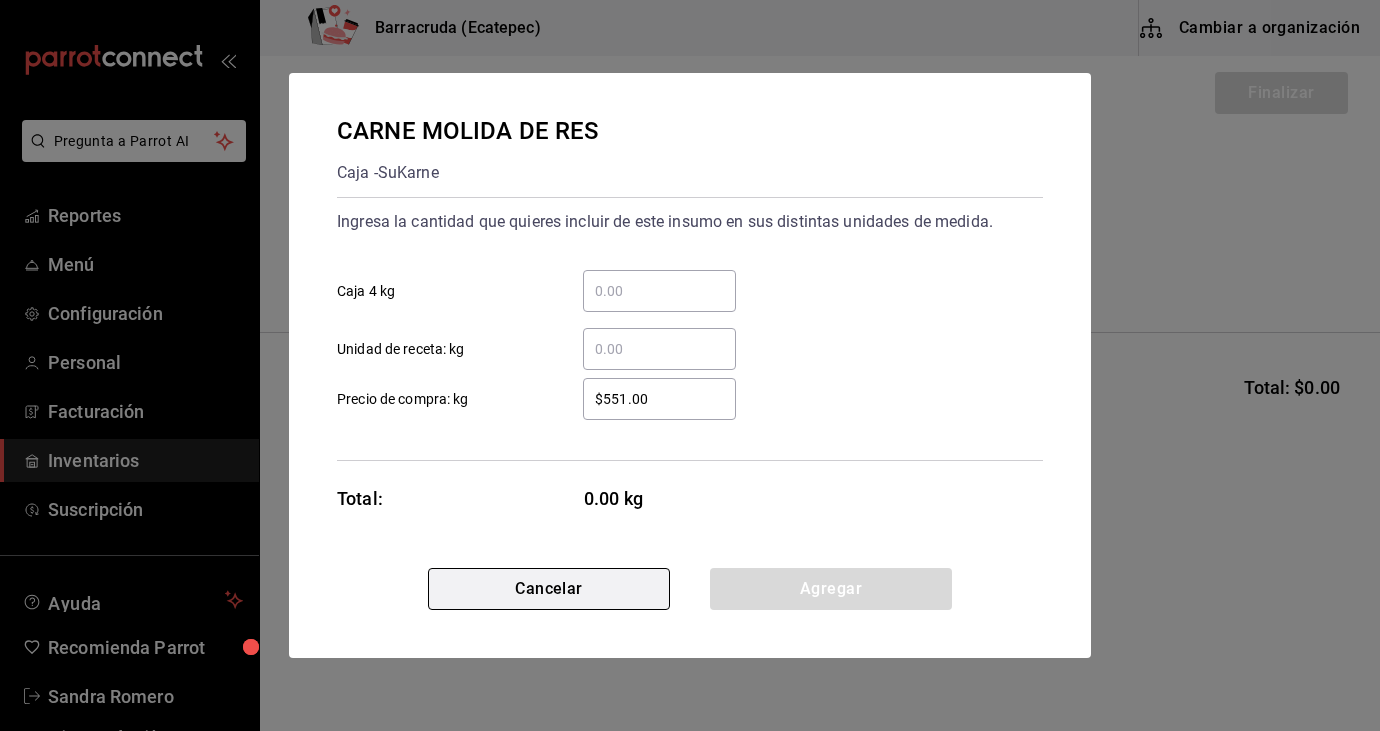 click on "Cancelar" at bounding box center (549, 589) 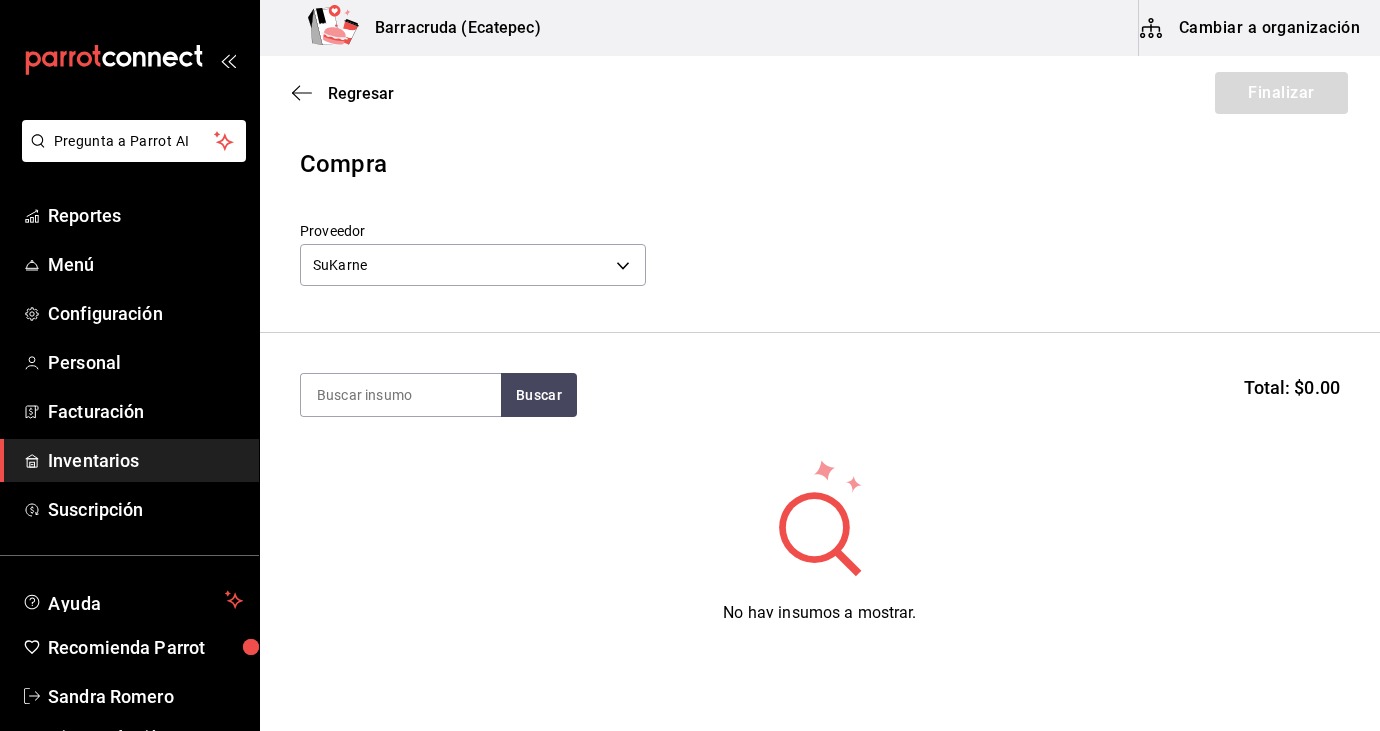 click on "Buscar Total: $0.00" at bounding box center (820, 395) 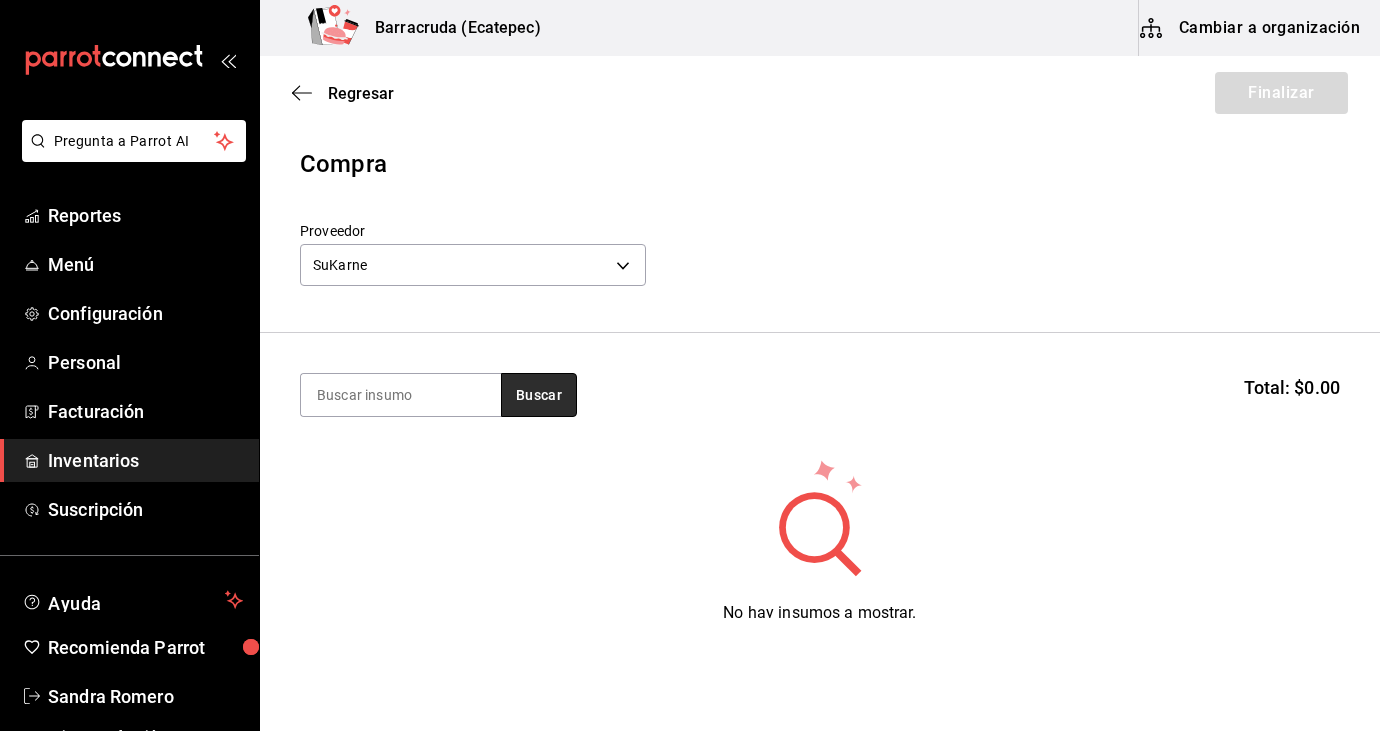 click on "Buscar" at bounding box center [539, 395] 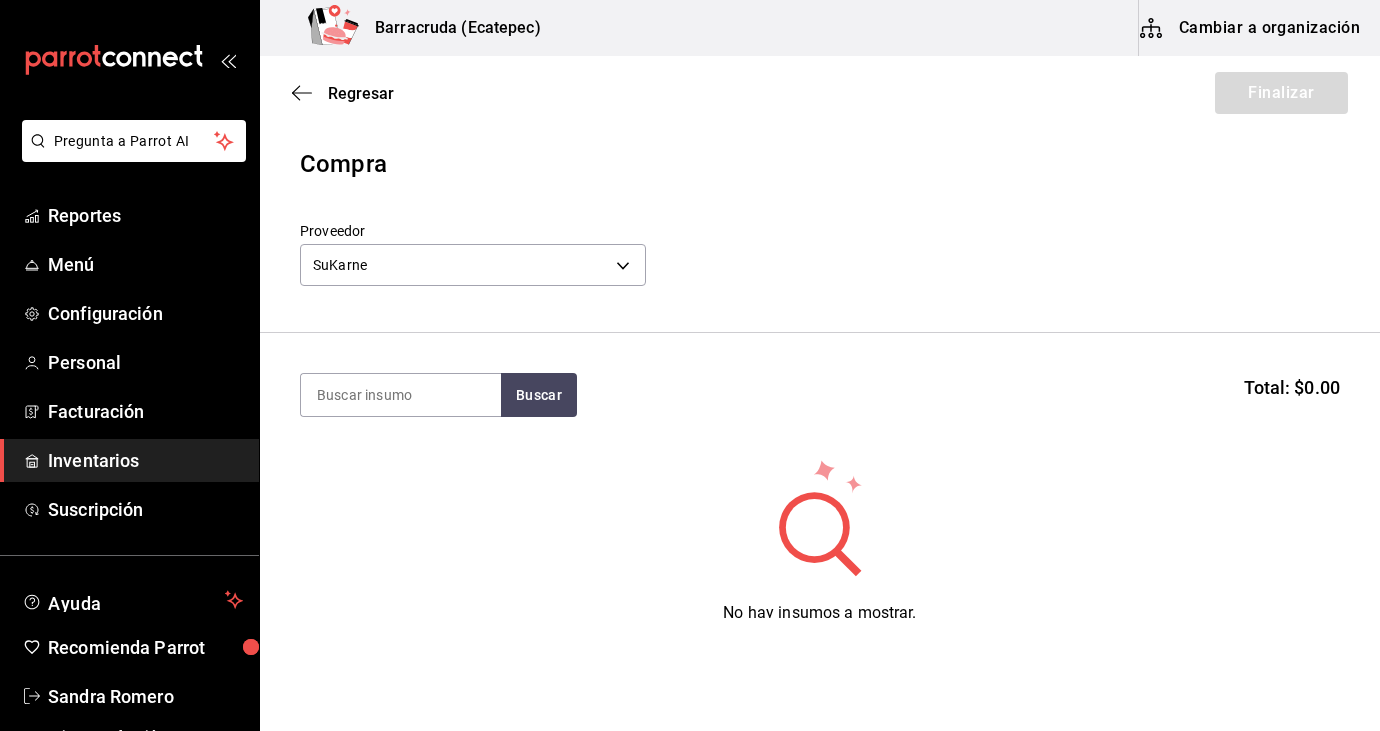 click on "No hay insumos a mostrar. Busca un insumo para agregarlo a la lista" at bounding box center (820, 553) 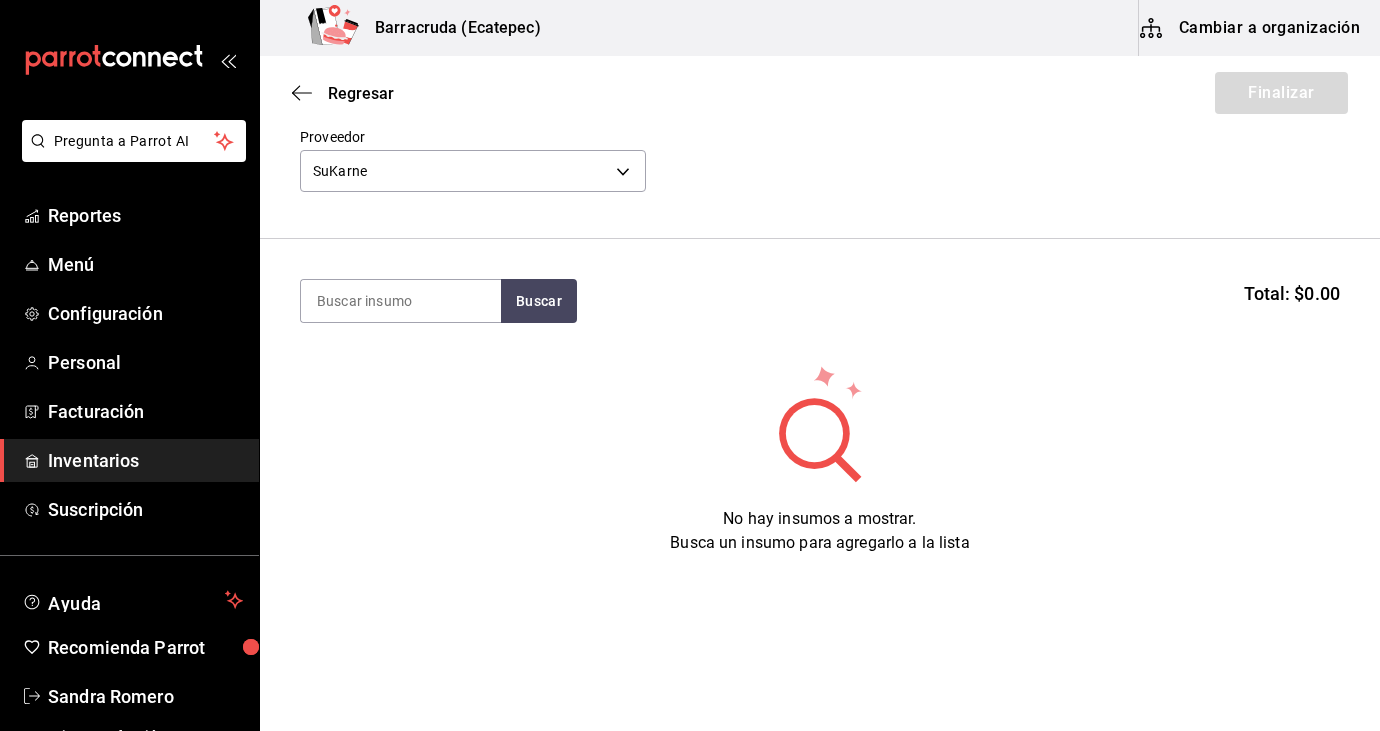 scroll, scrollTop: 95, scrollLeft: 0, axis: vertical 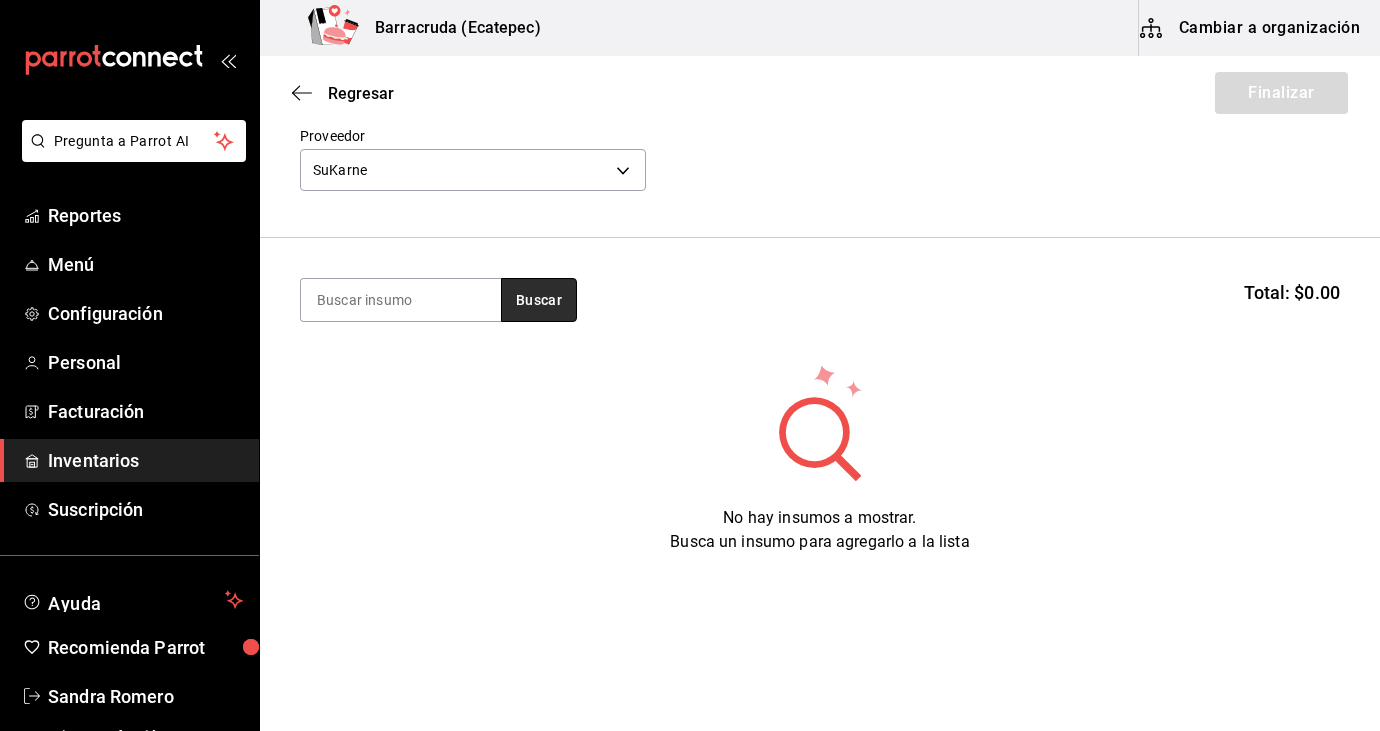 click on "Buscar" at bounding box center [539, 300] 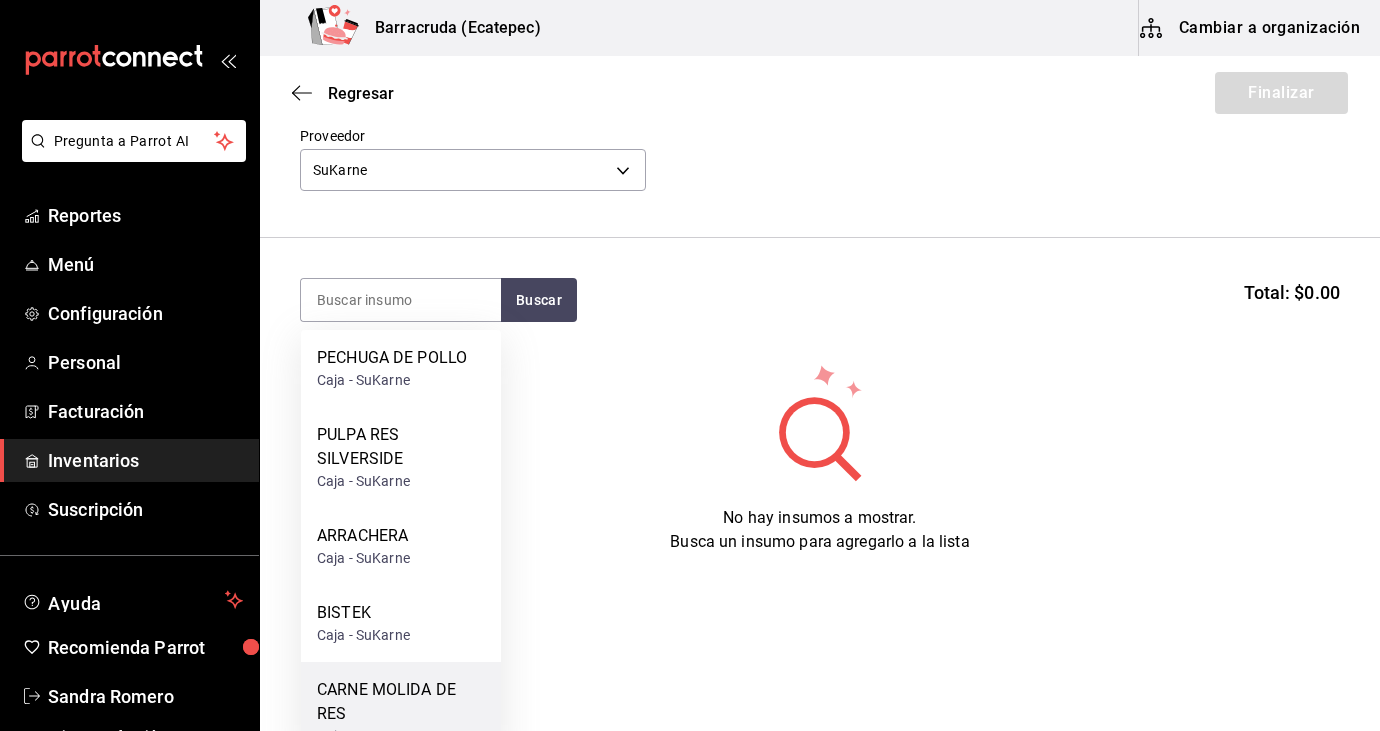 click on "CARNE MOLIDA DE RES" at bounding box center (401, 702) 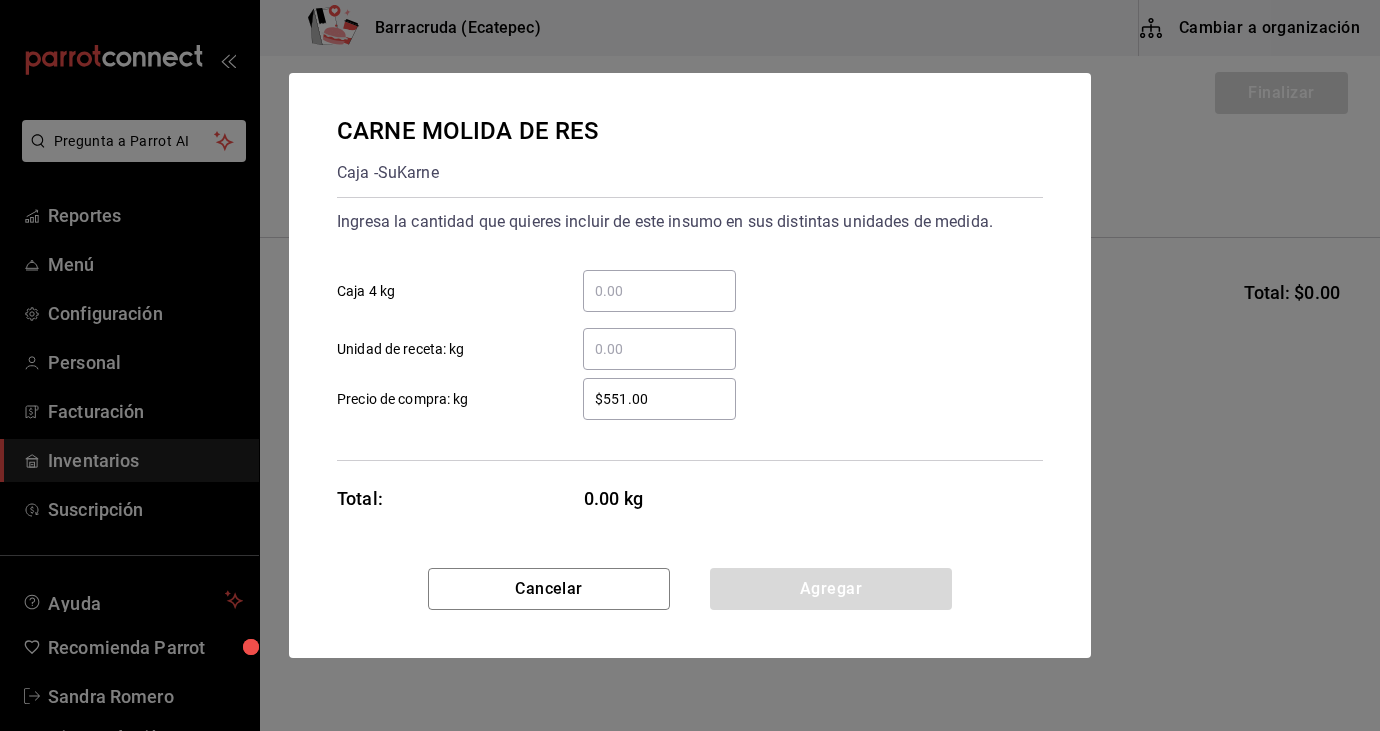 click on "​ Caja 4 kg" at bounding box center (659, 291) 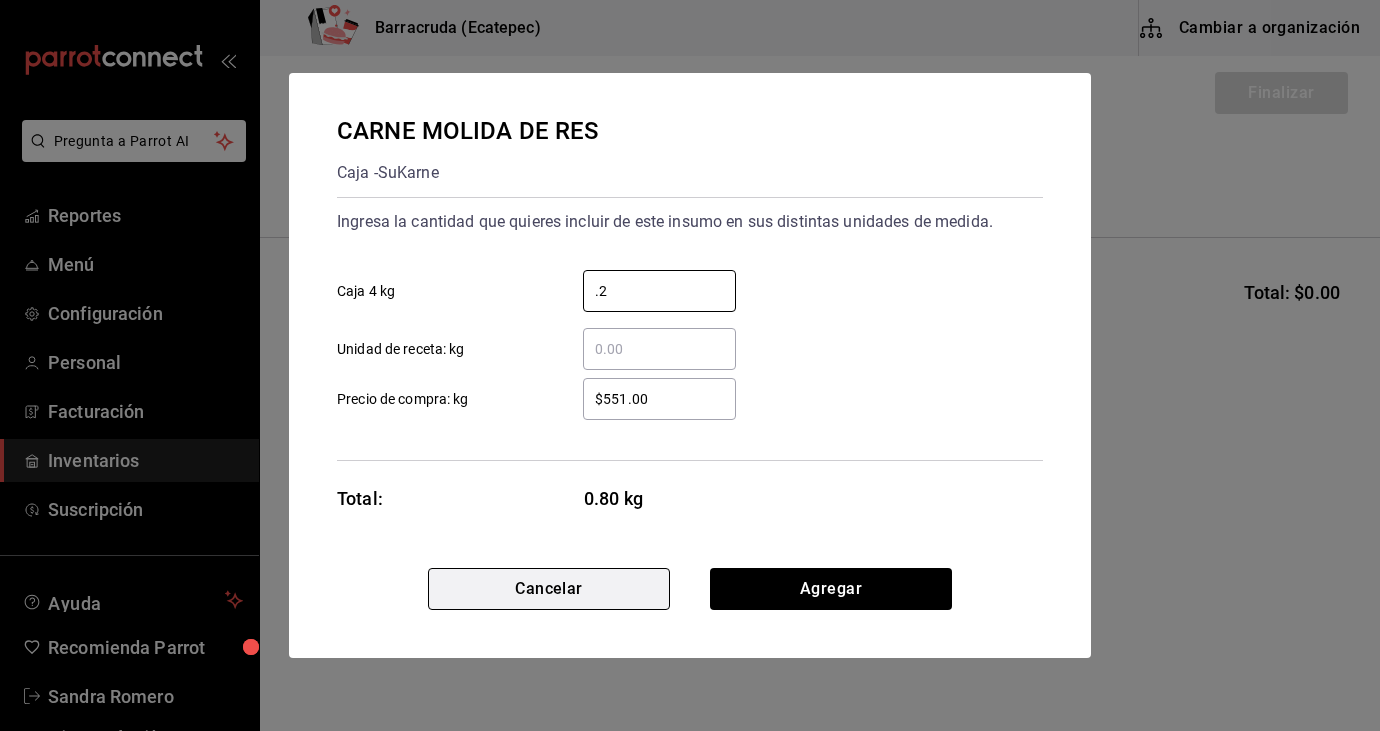 type on "0.2" 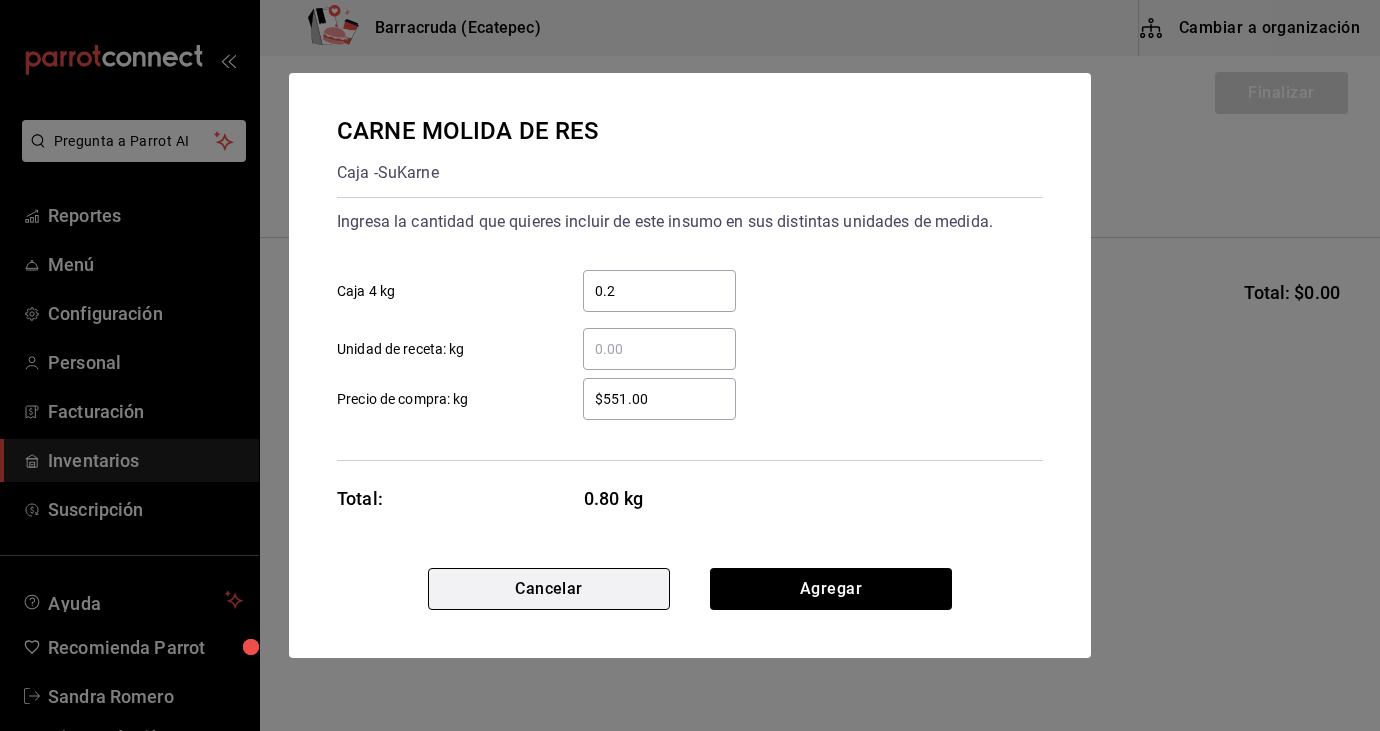 click on "Cancelar" at bounding box center (549, 589) 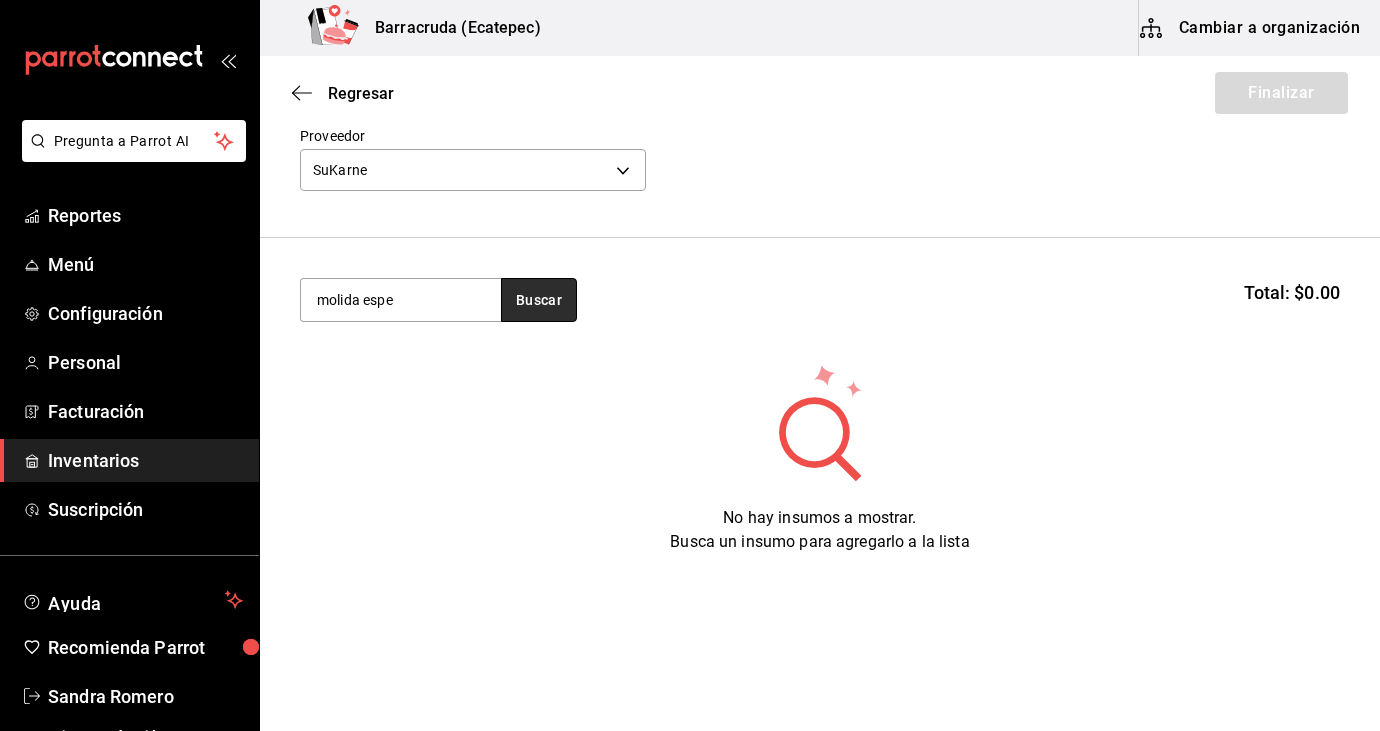 click on "Buscar" at bounding box center (539, 300) 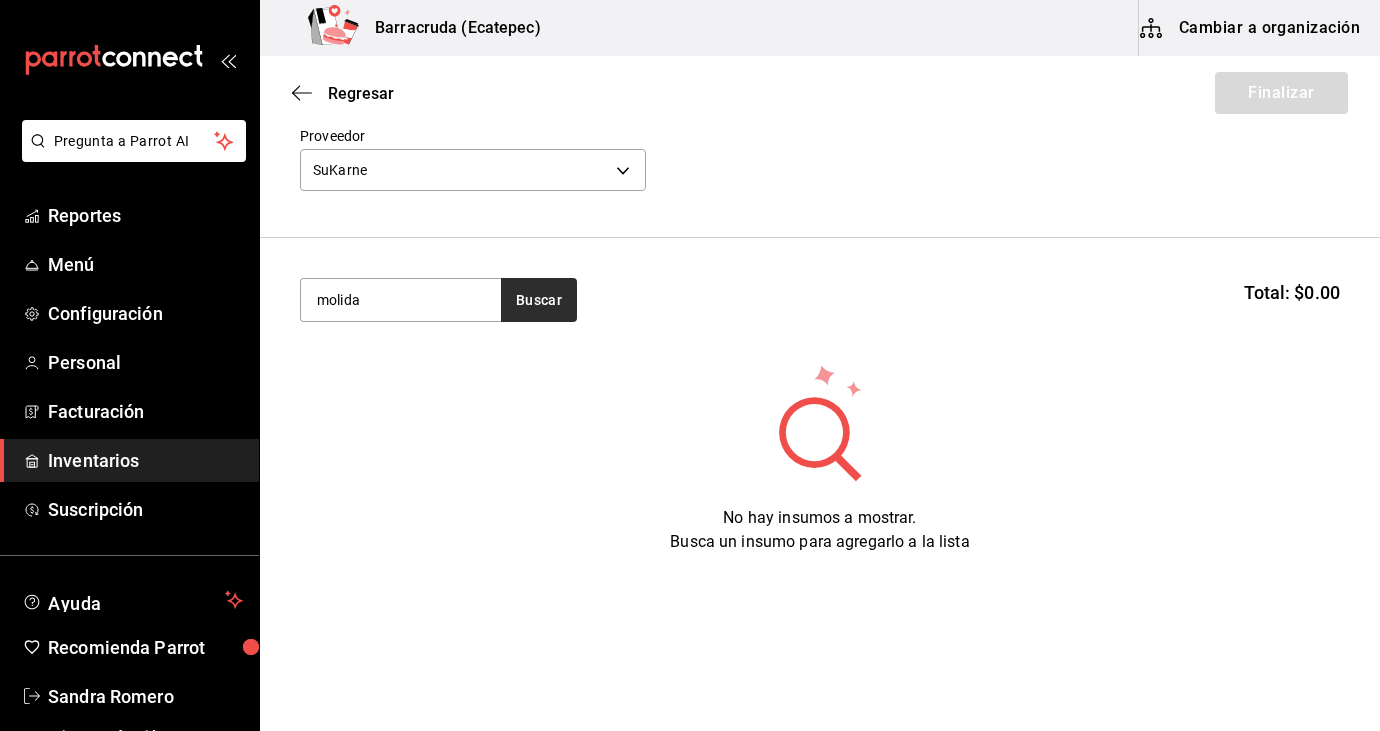 type on "molida" 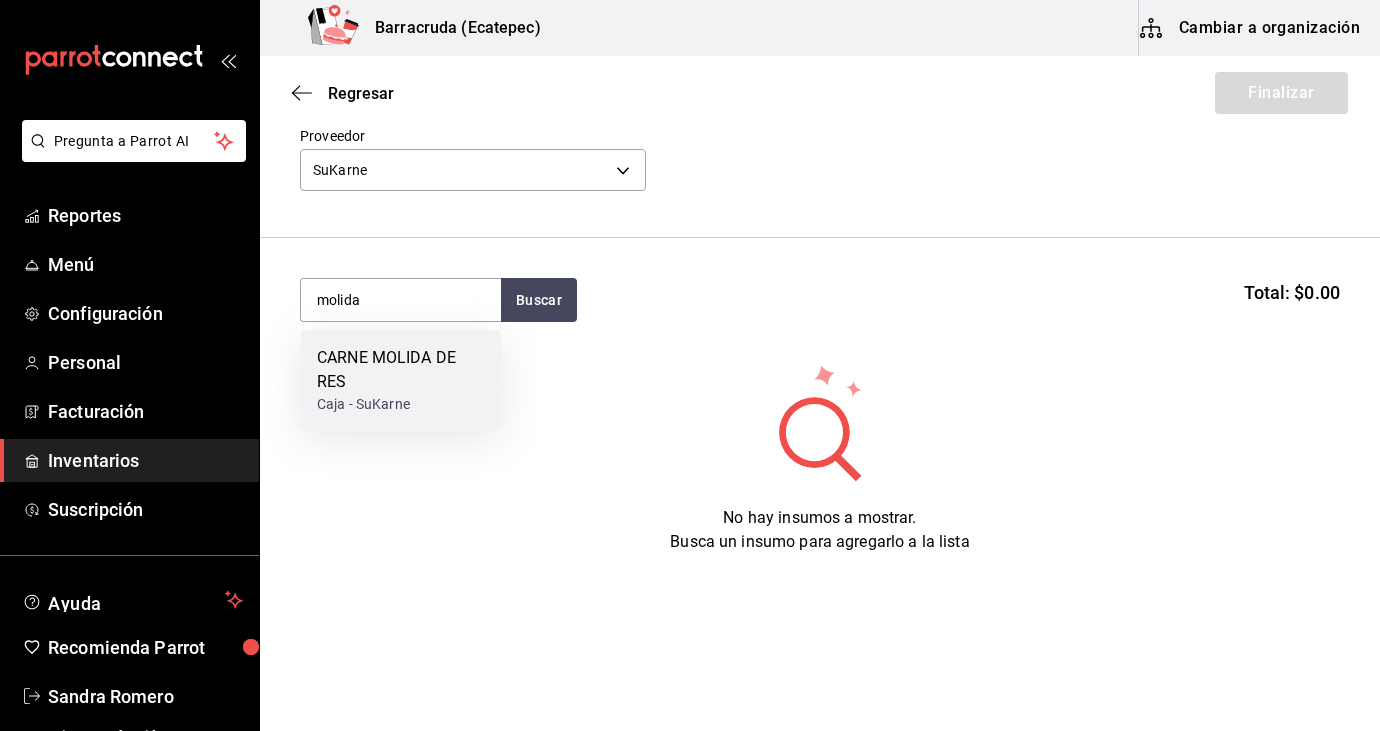 click on "Caja - SuKarne" at bounding box center (401, 404) 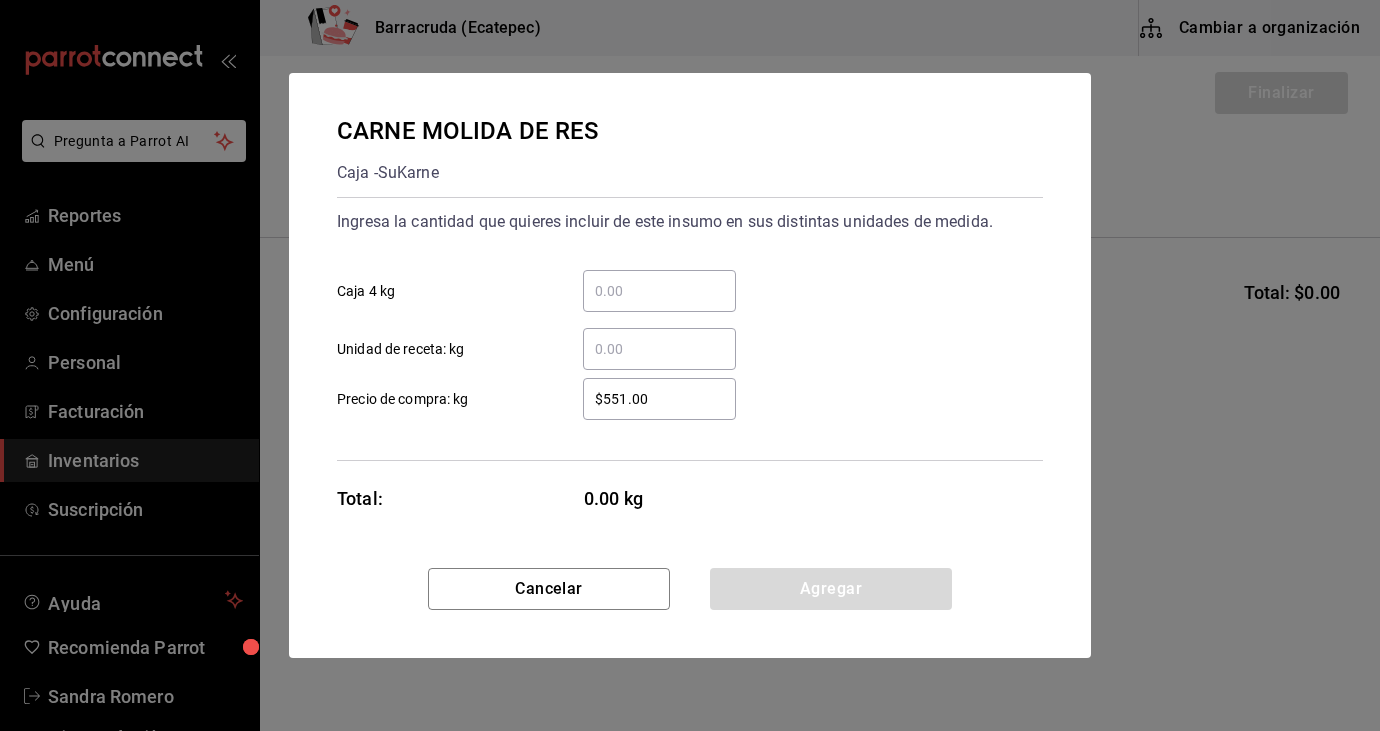 click on "​ Caja 4 kg" at bounding box center (659, 291) 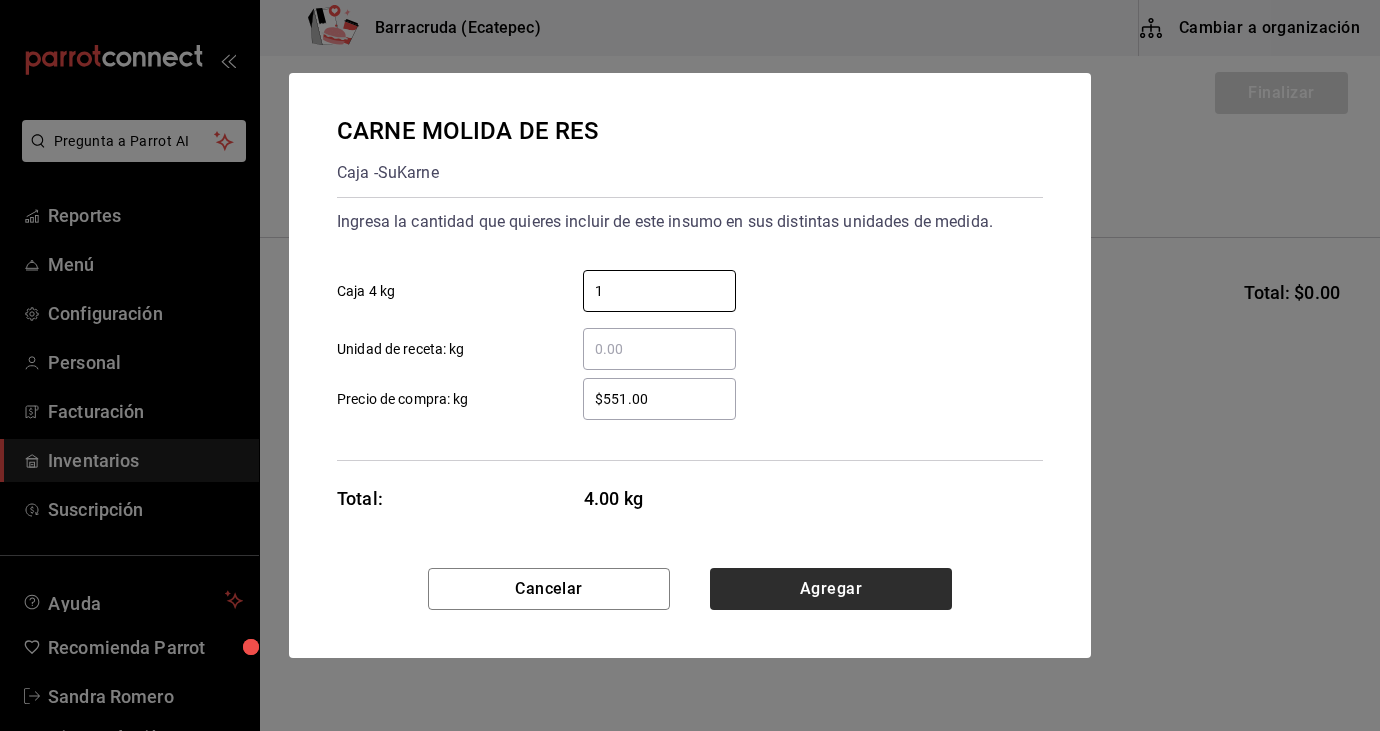 type on "1" 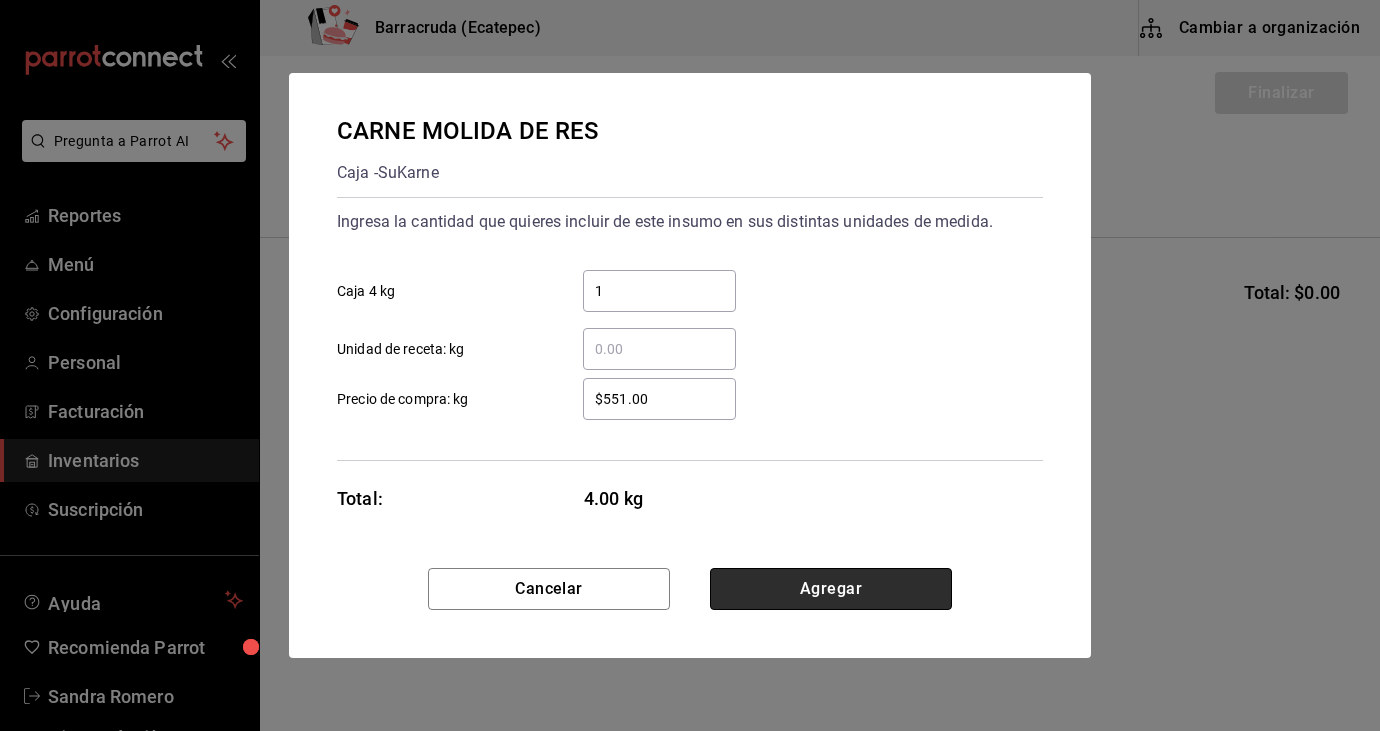 click on "Agregar" at bounding box center (831, 589) 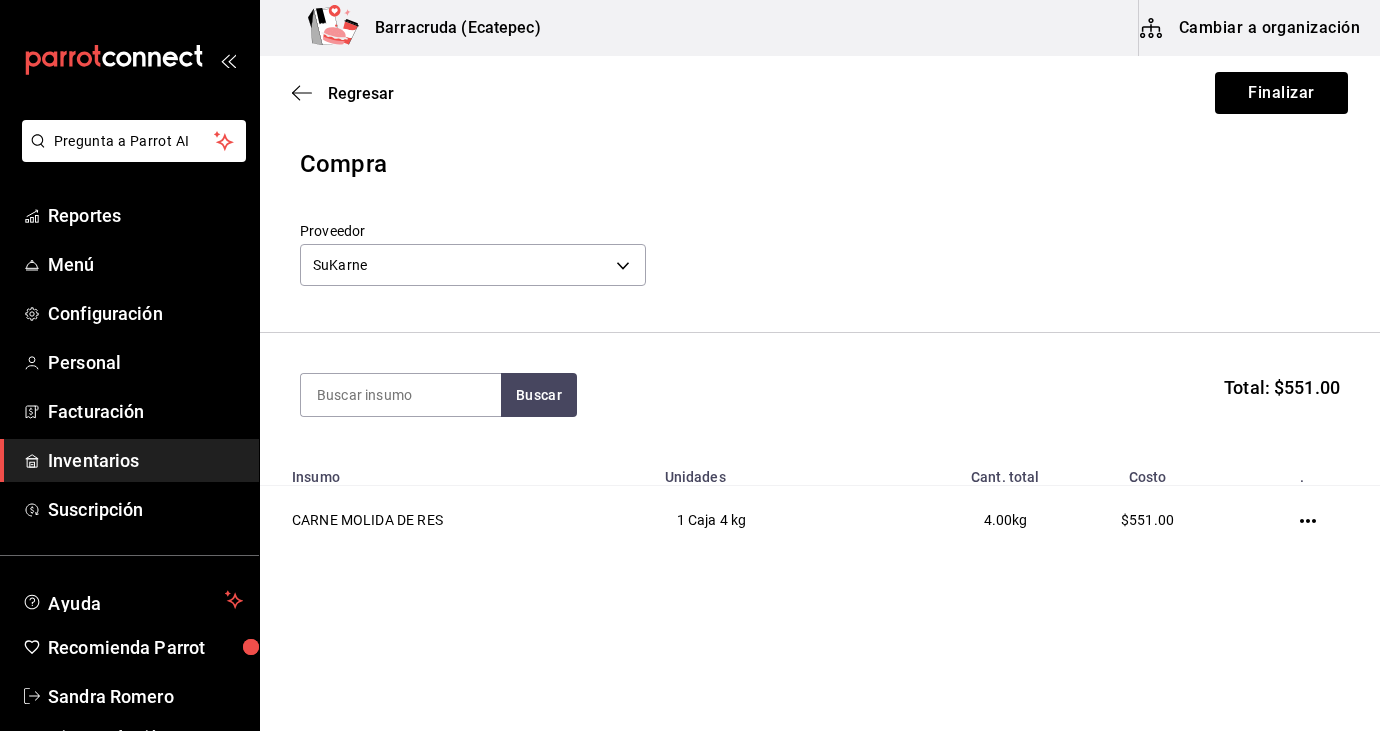 scroll, scrollTop: 0, scrollLeft: 0, axis: both 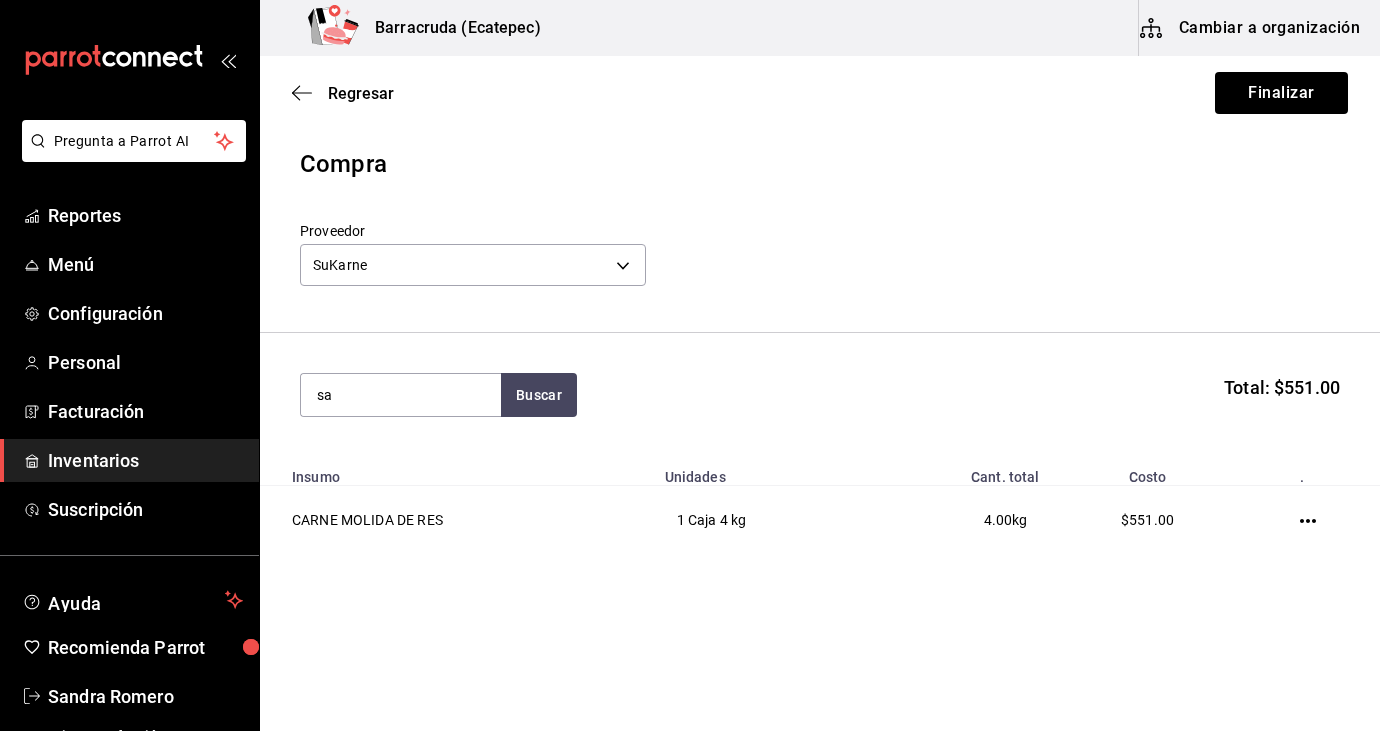 type on "s" 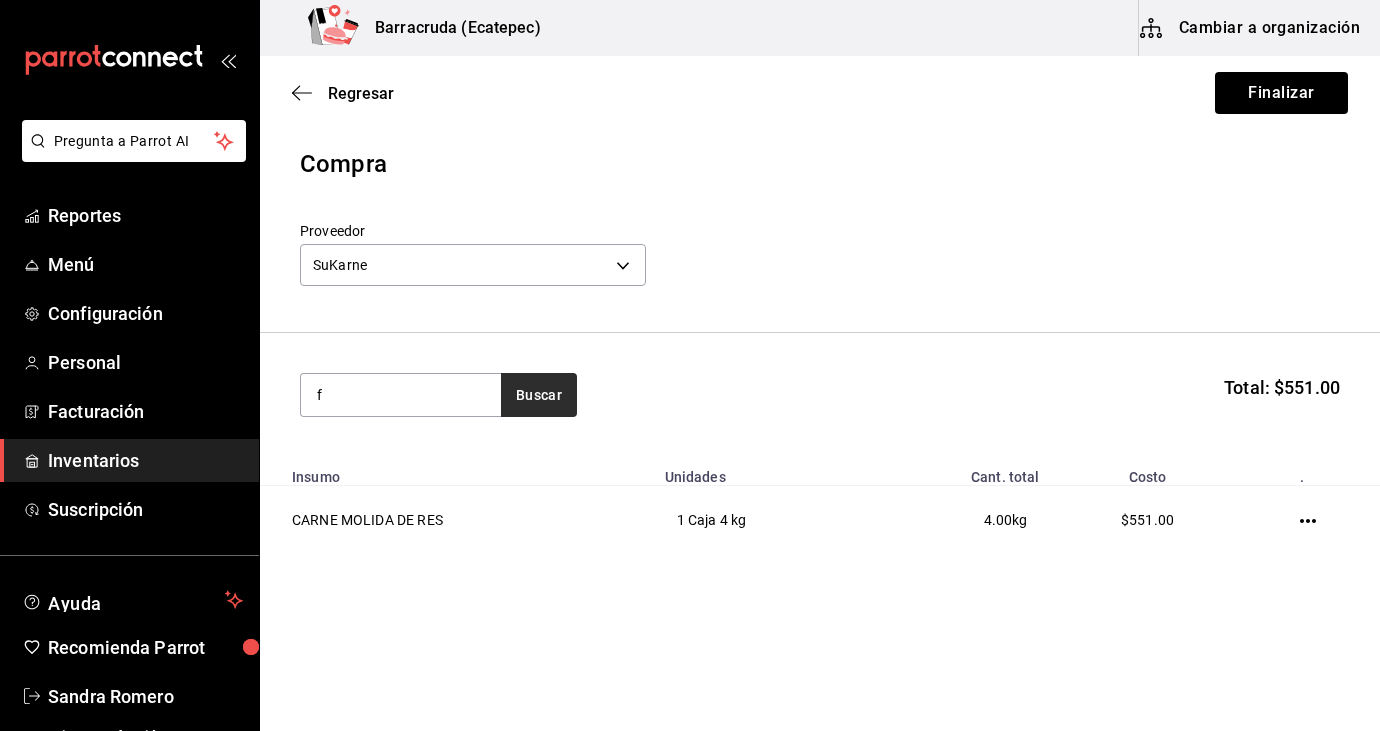 type on "f" 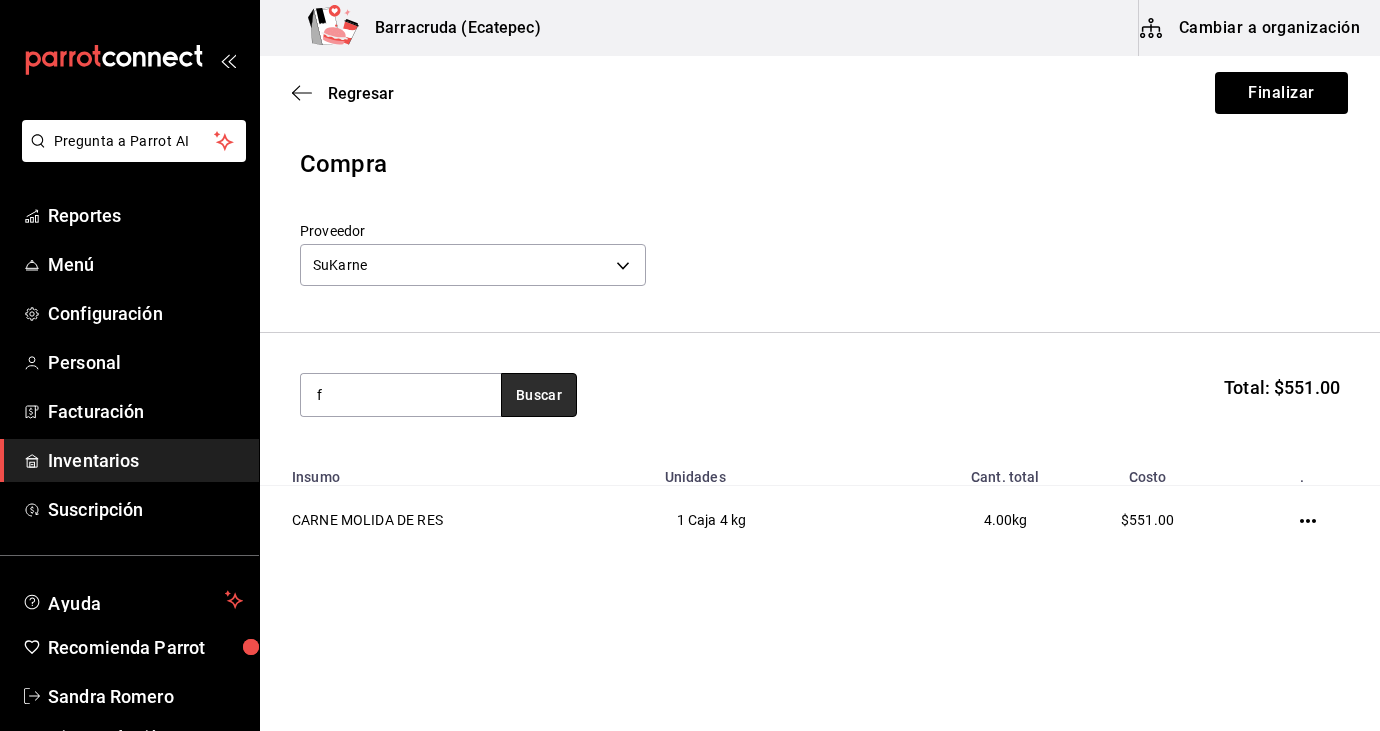click on "Buscar" at bounding box center [539, 395] 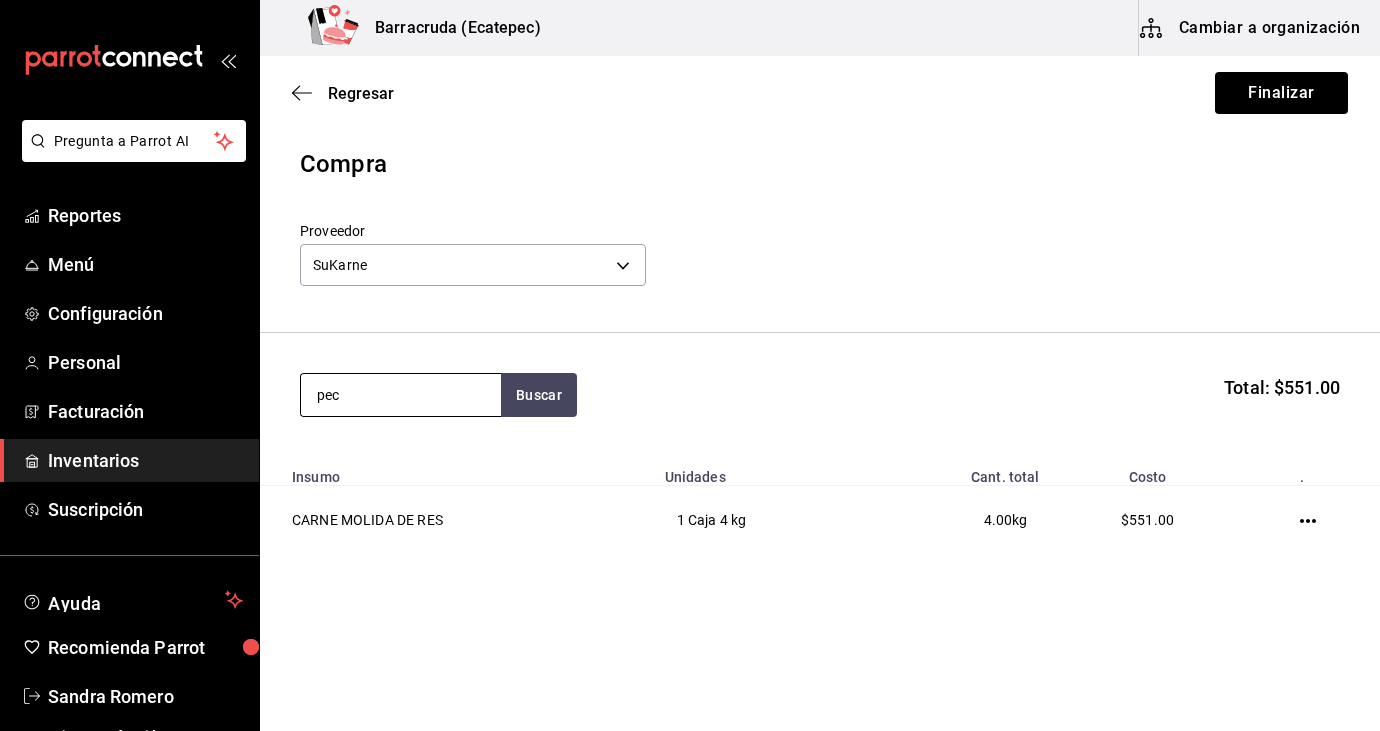 type on "pec" 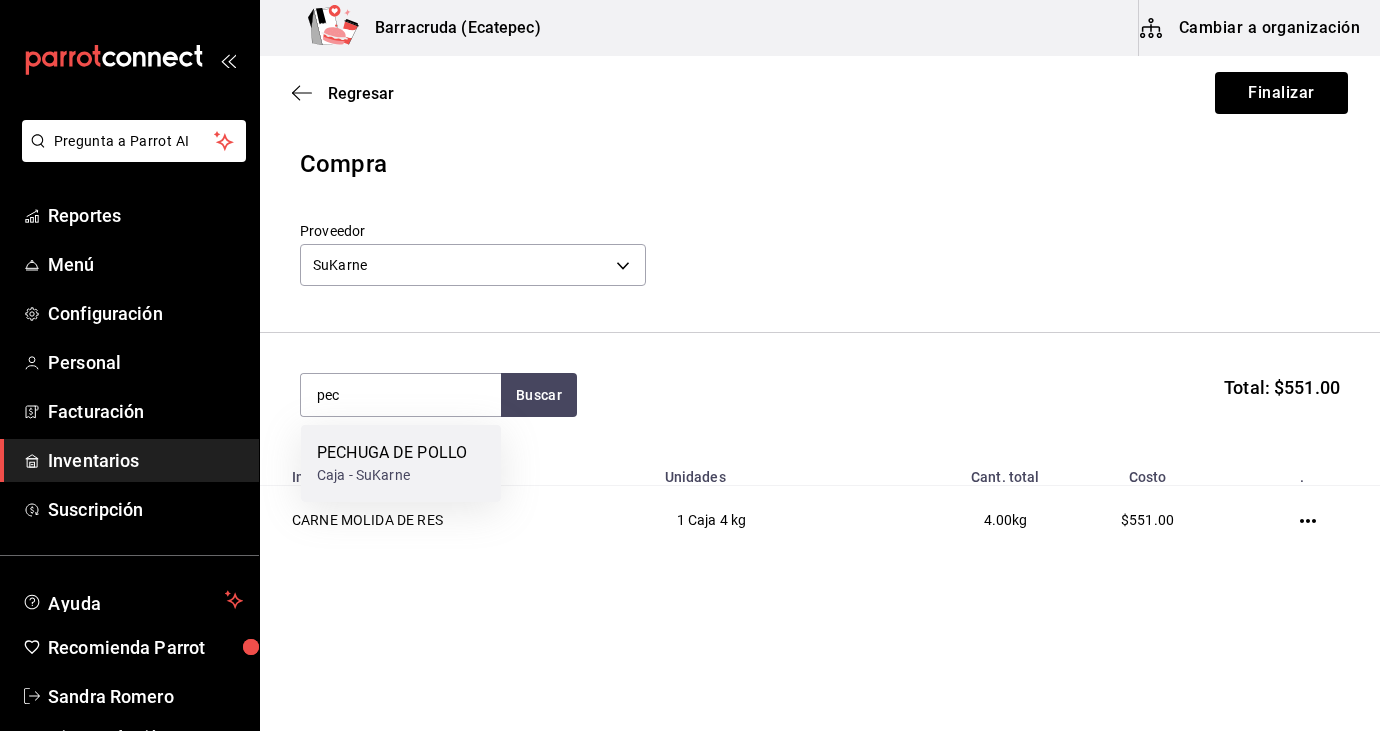 click on "Caja - SuKarne" at bounding box center (392, 475) 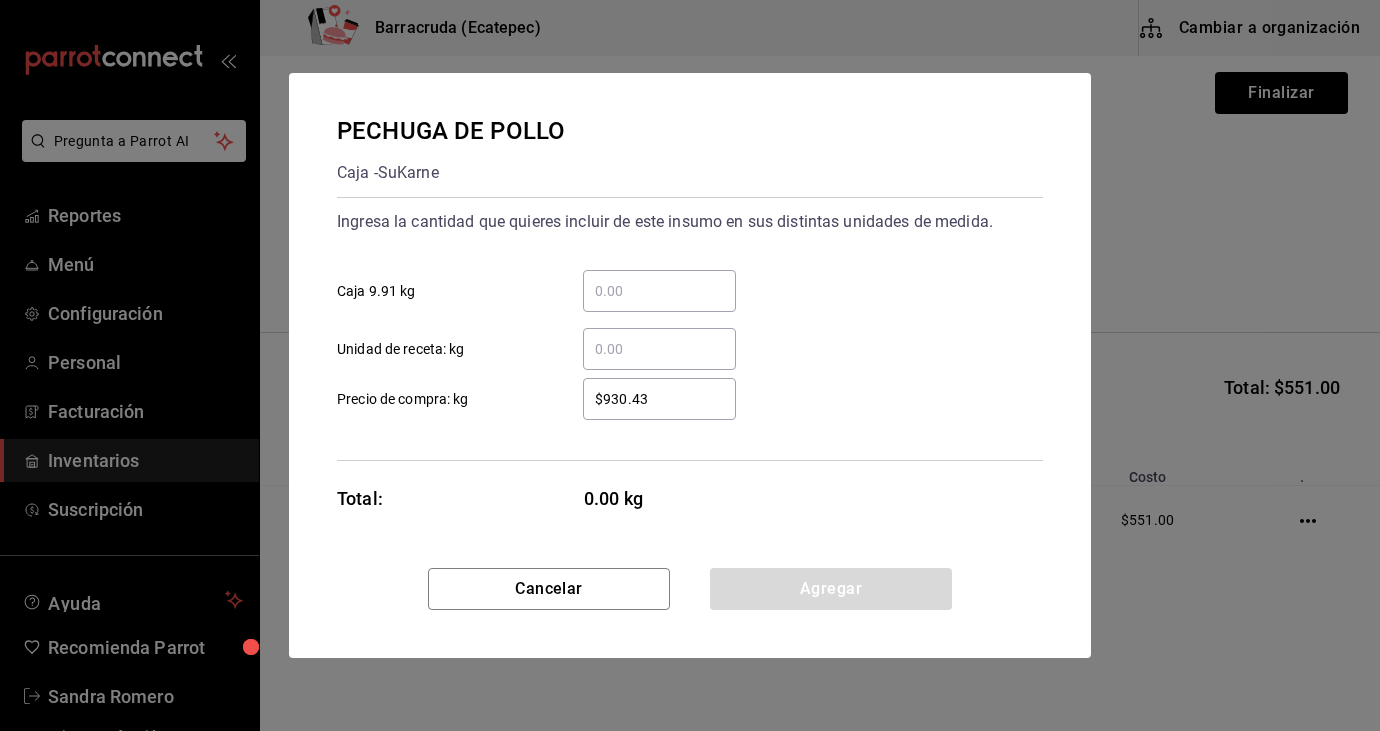 click on "​ Caja 9.91 kg" at bounding box center (659, 291) 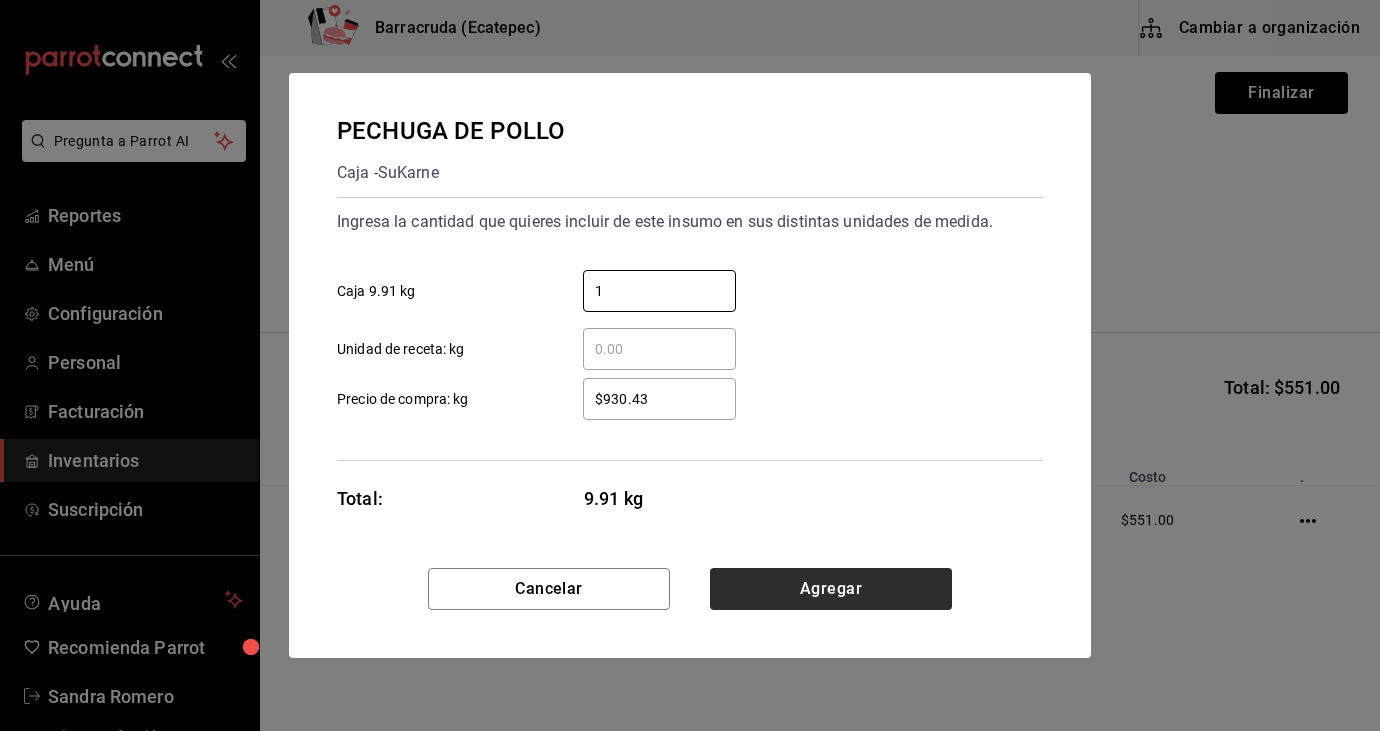 type on "1" 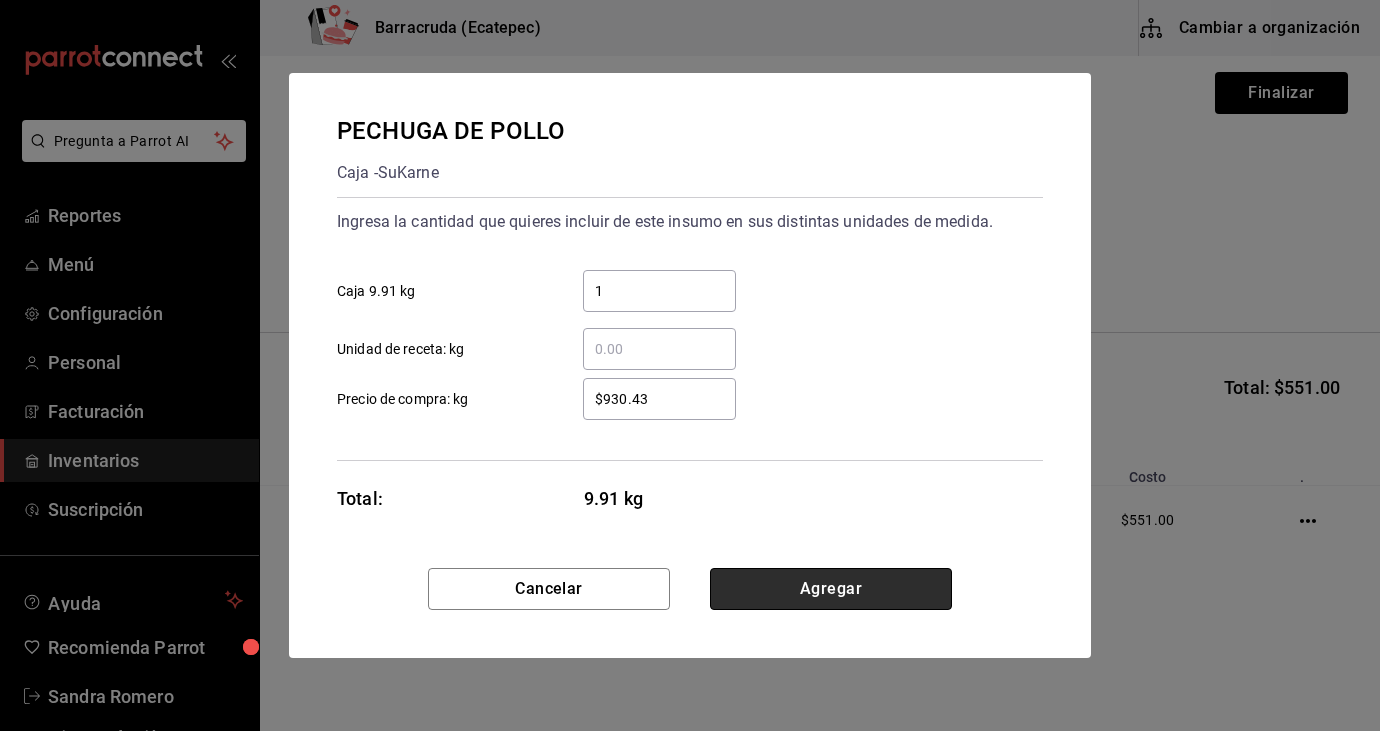 click on "Agregar" at bounding box center [831, 589] 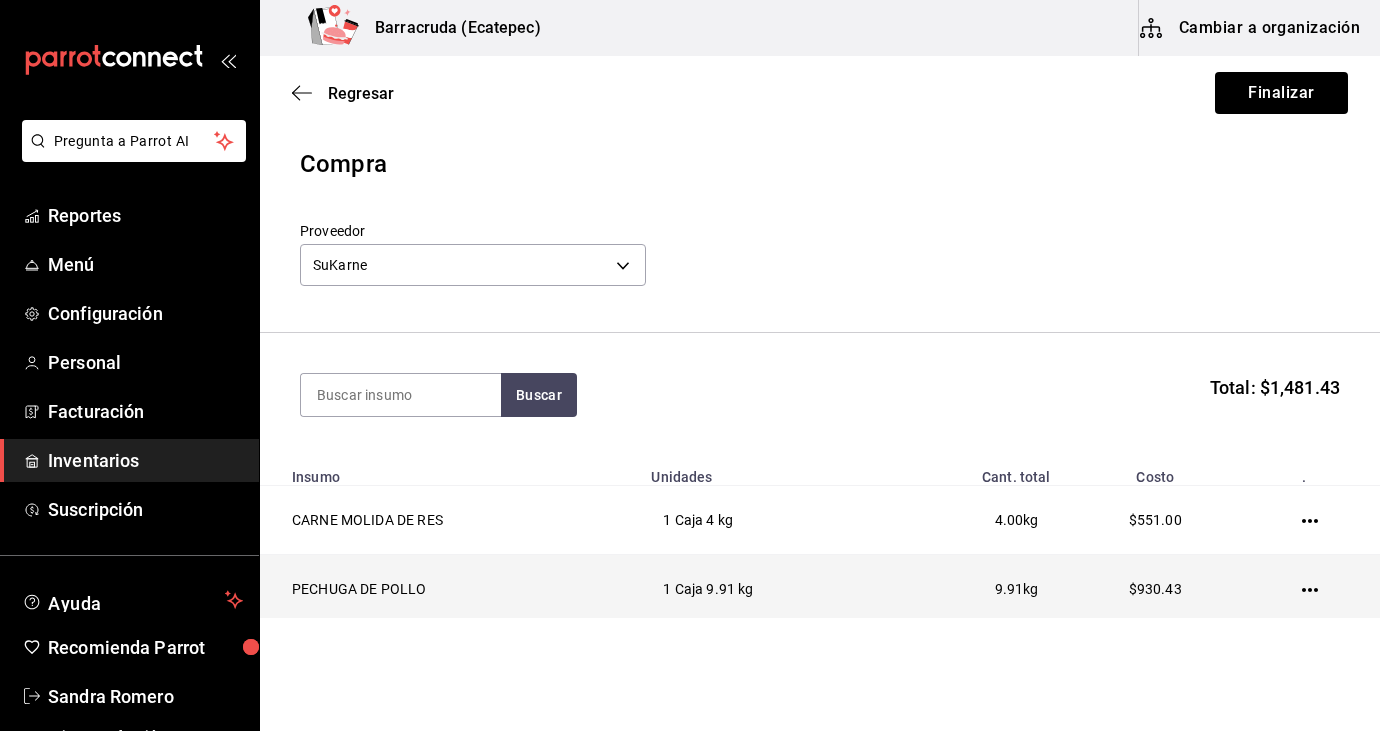 click 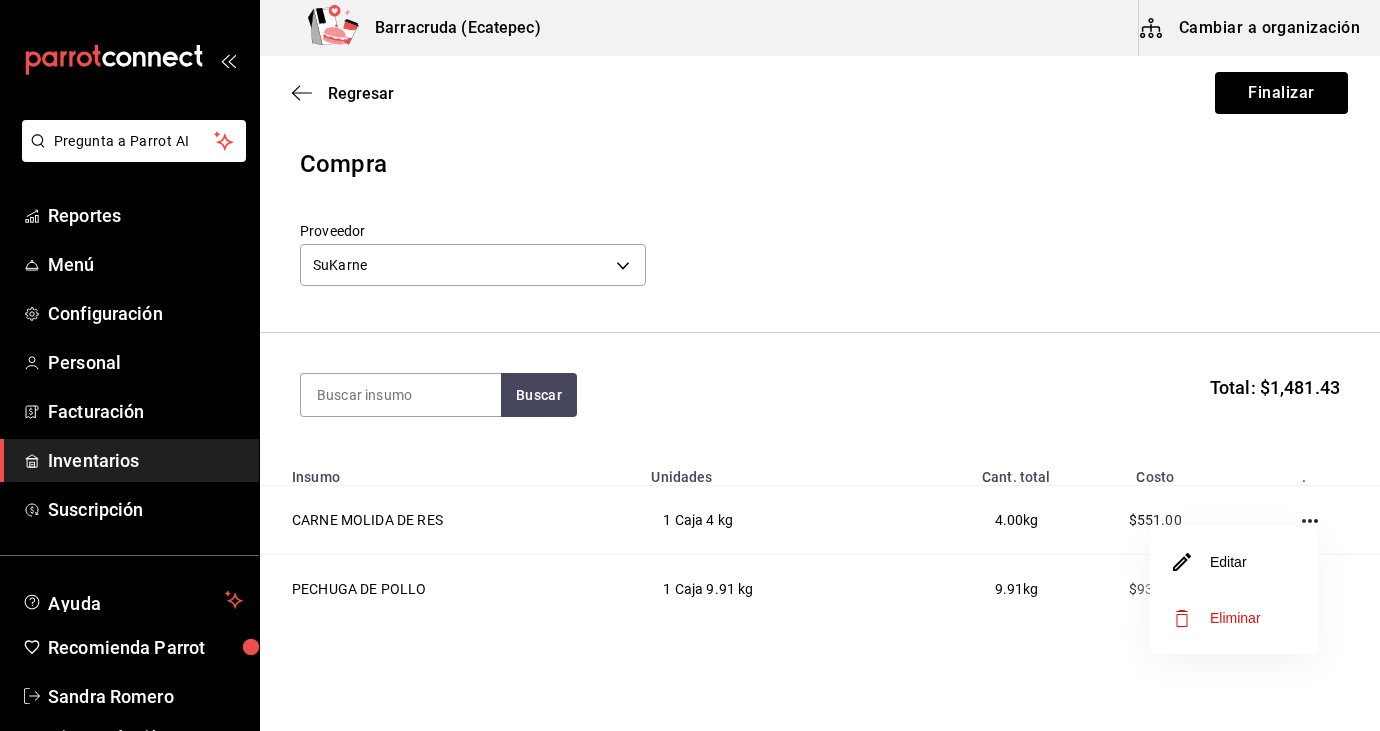 click on "Editar" at bounding box center [1234, 562] 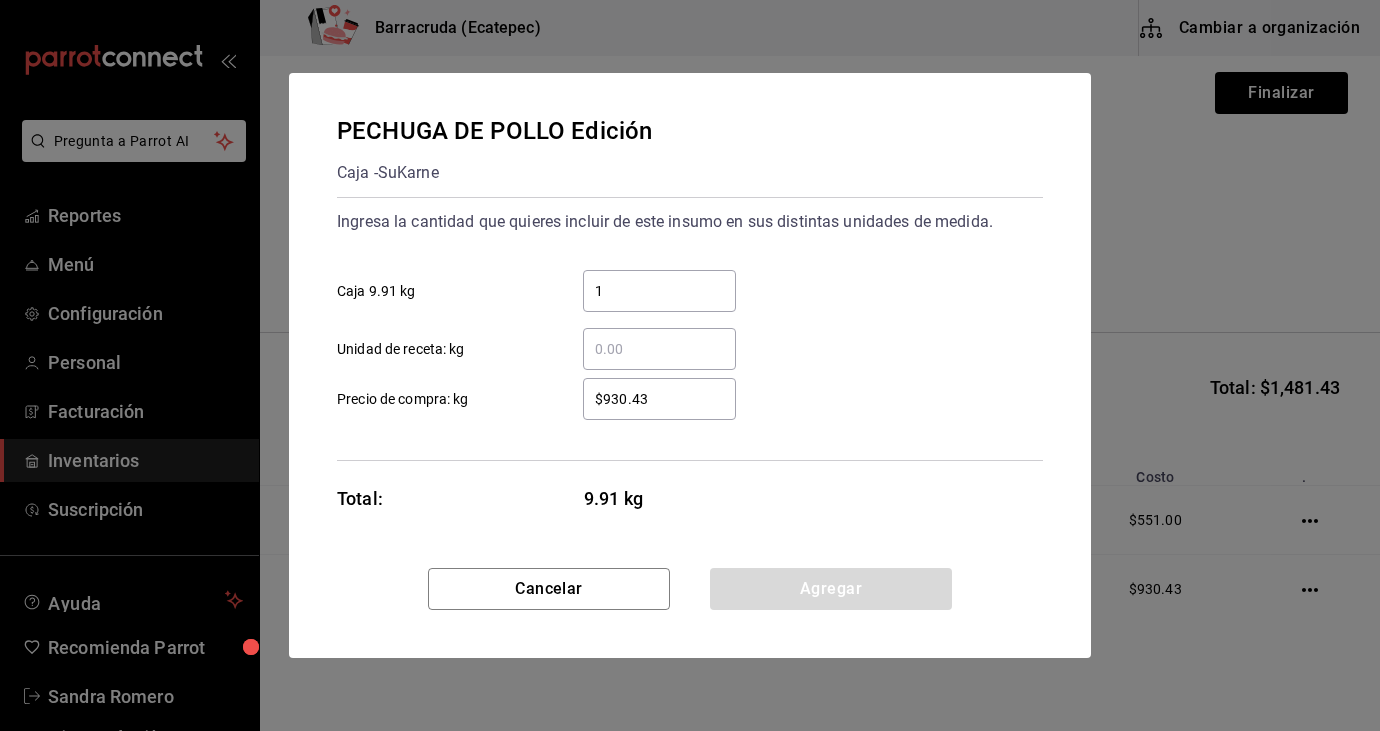 click on "$930.43" at bounding box center (659, 399) 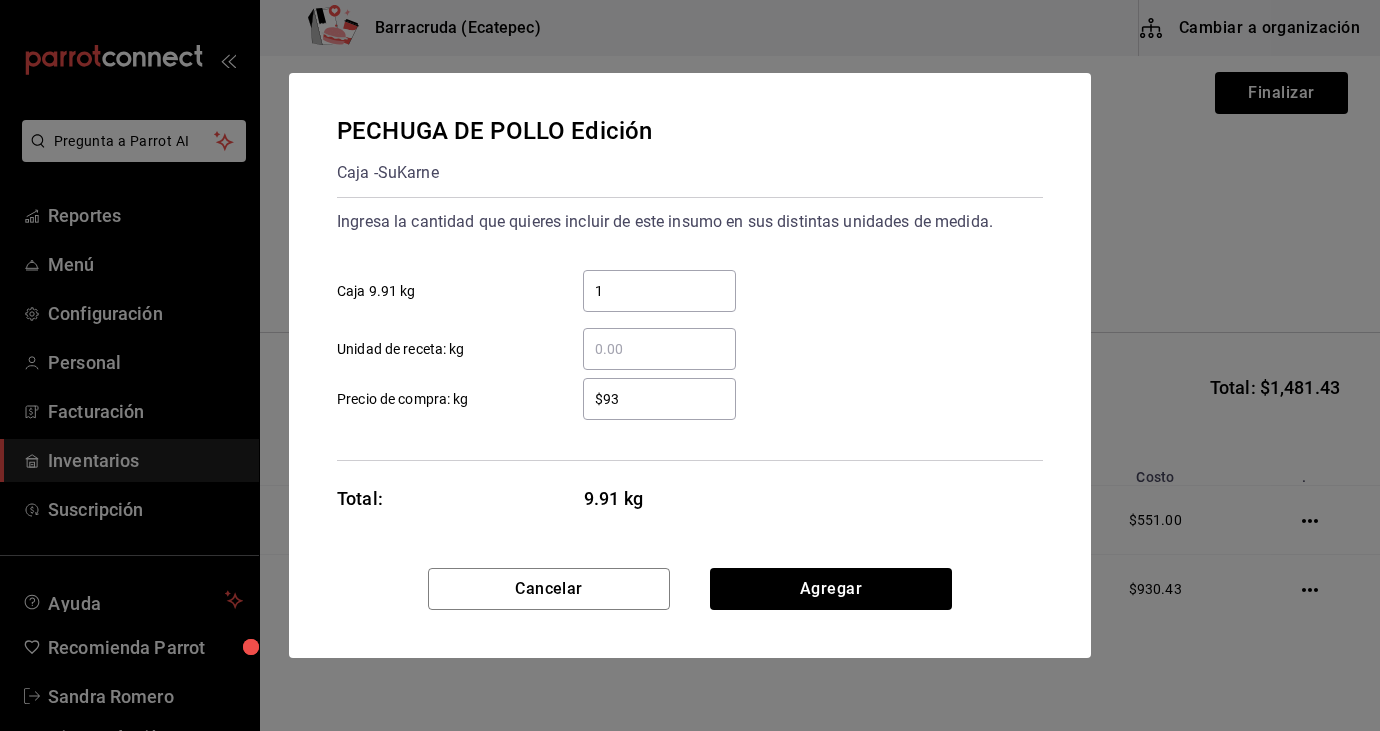 type on "$9" 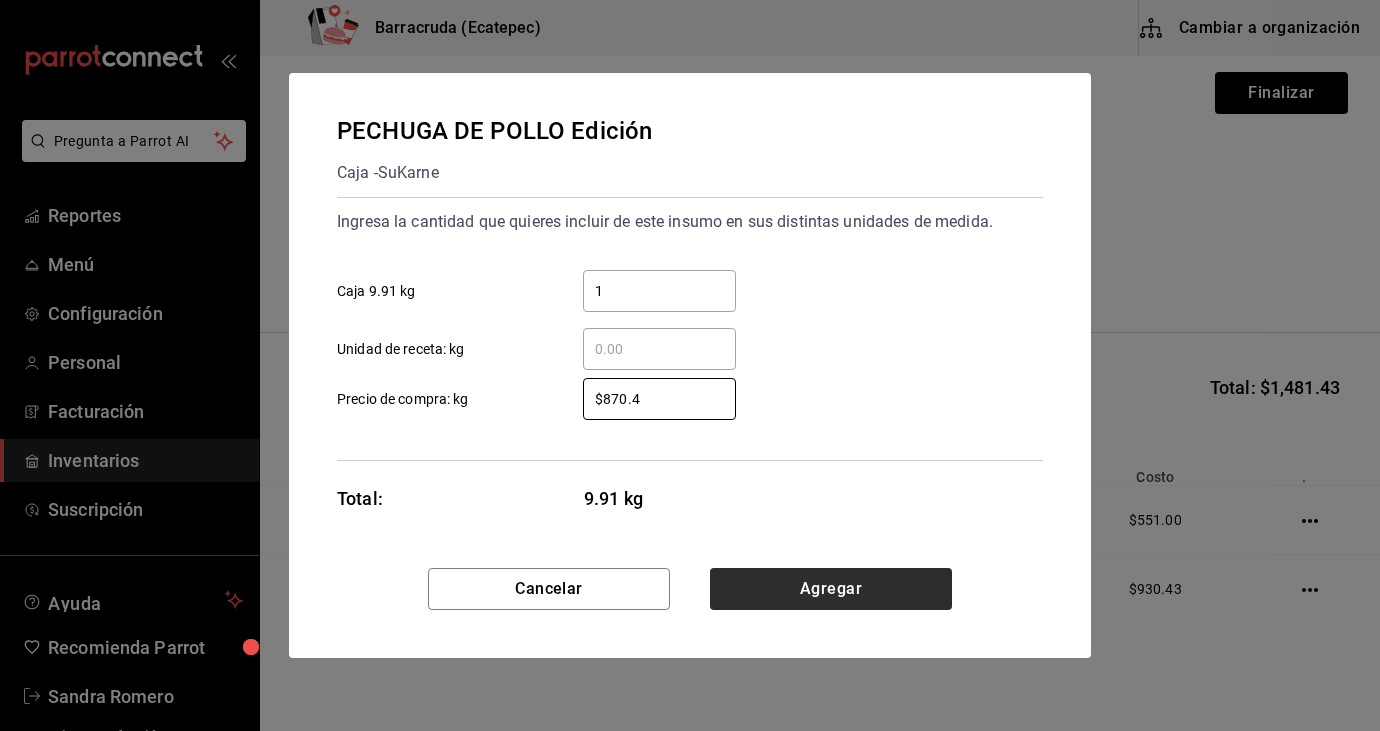 type on "$870.4" 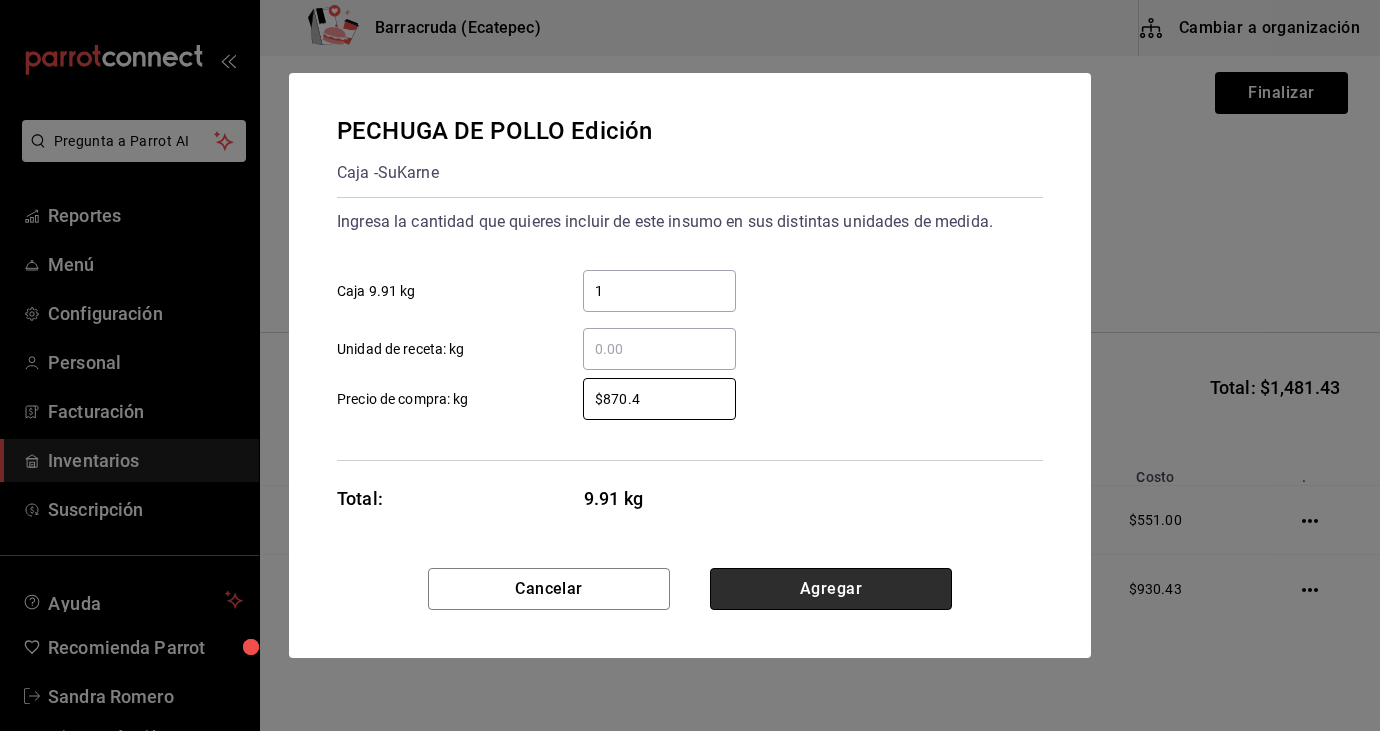 click on "Agregar" at bounding box center [831, 589] 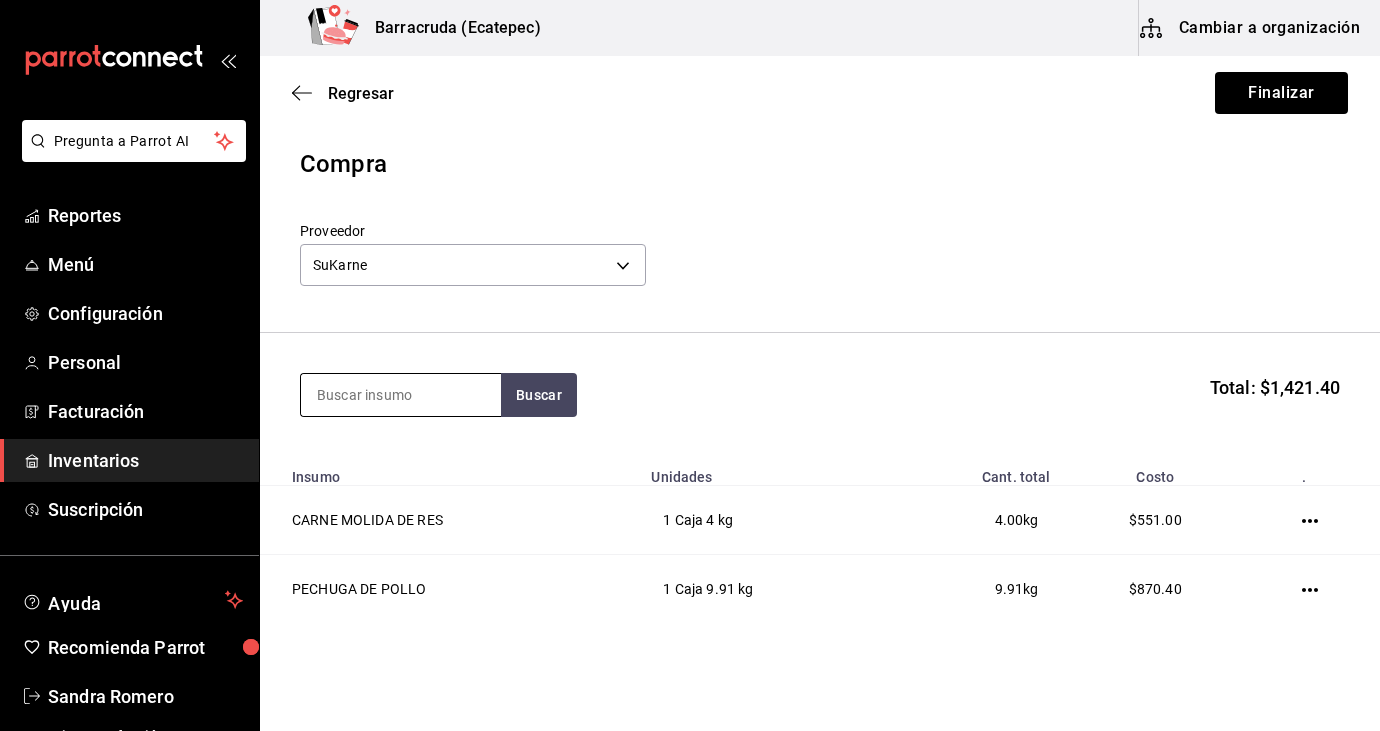click at bounding box center (401, 395) 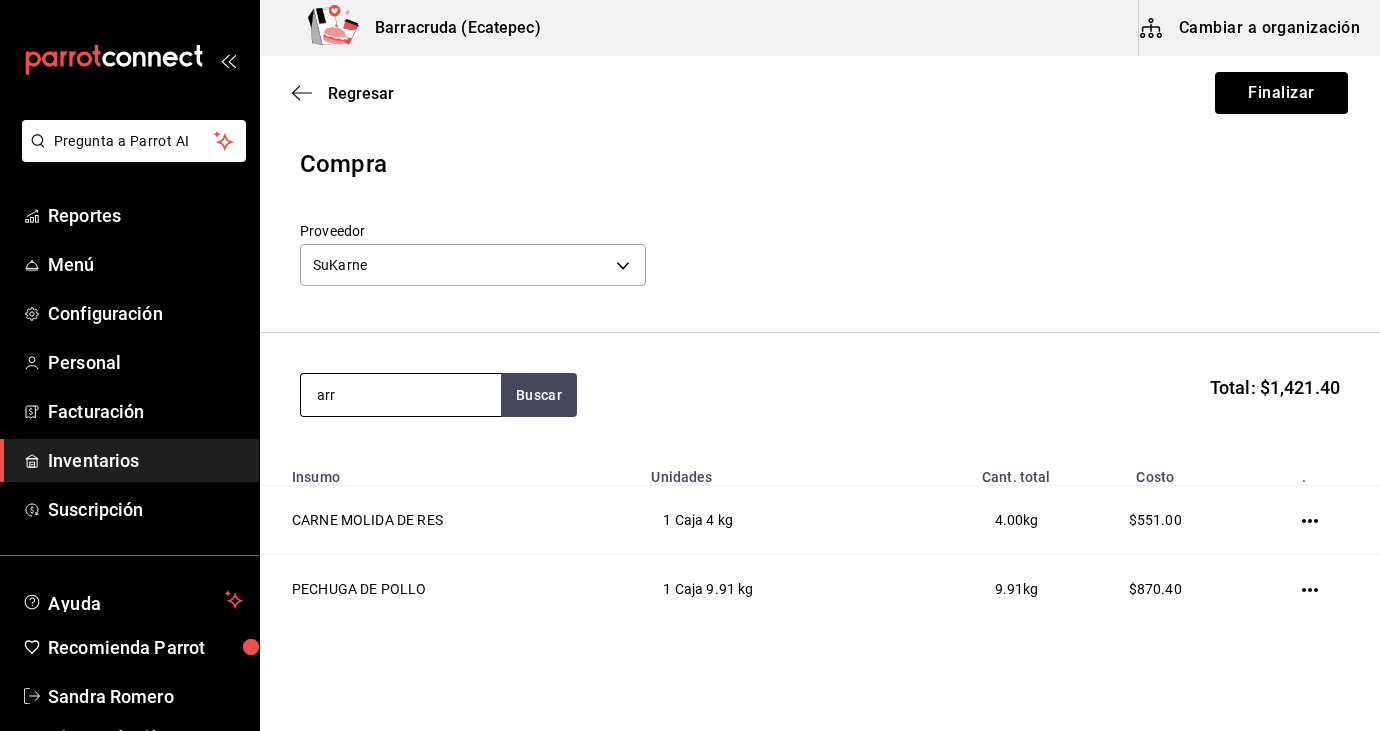 type on "arr" 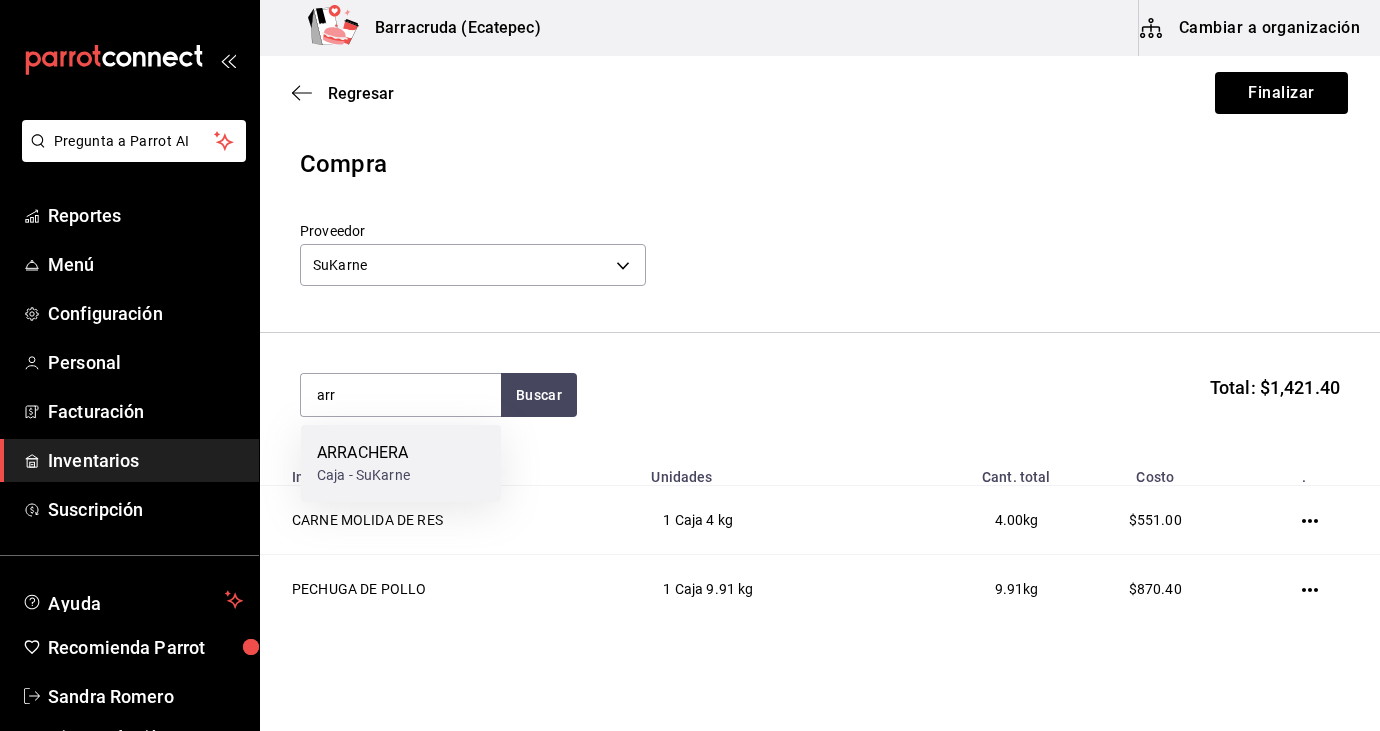 click on "Caja - SuKarne" at bounding box center [363, 475] 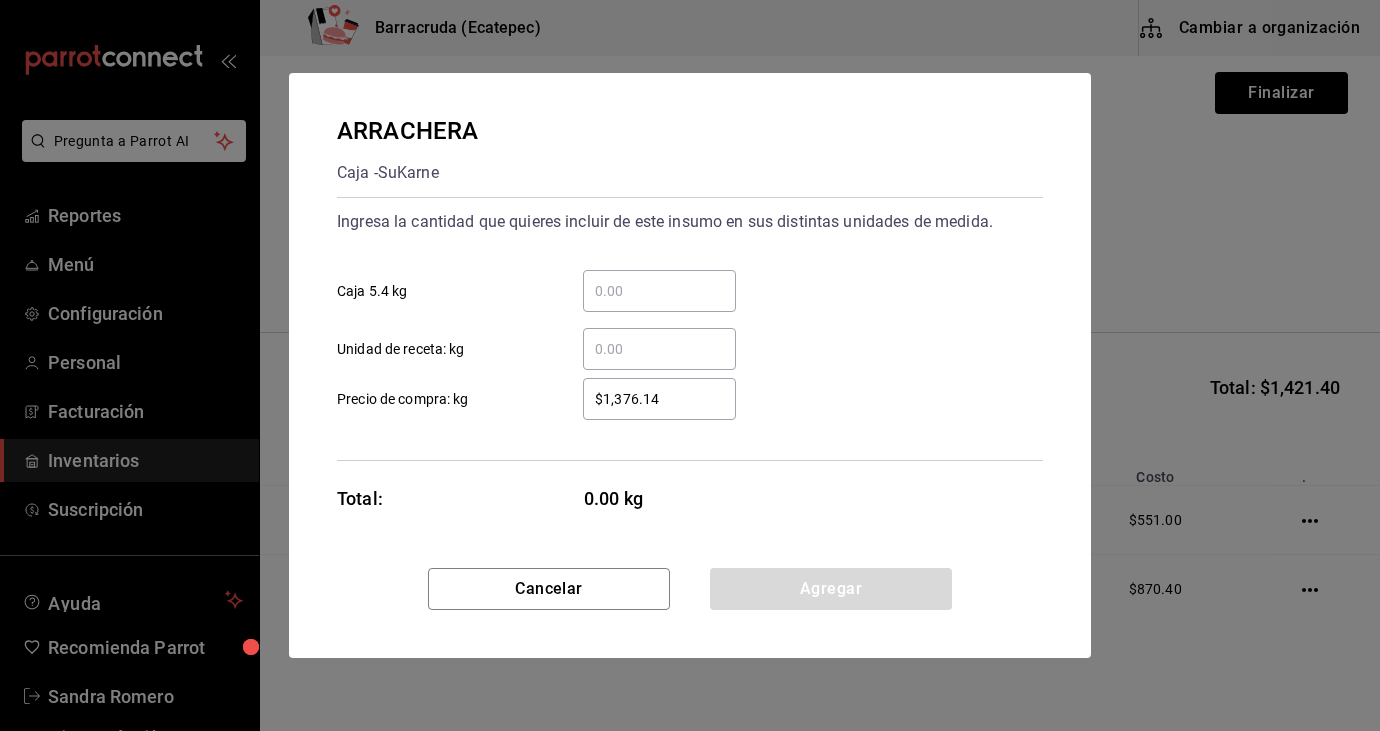 click on "​ Caja 5.4 kg" at bounding box center [659, 291] 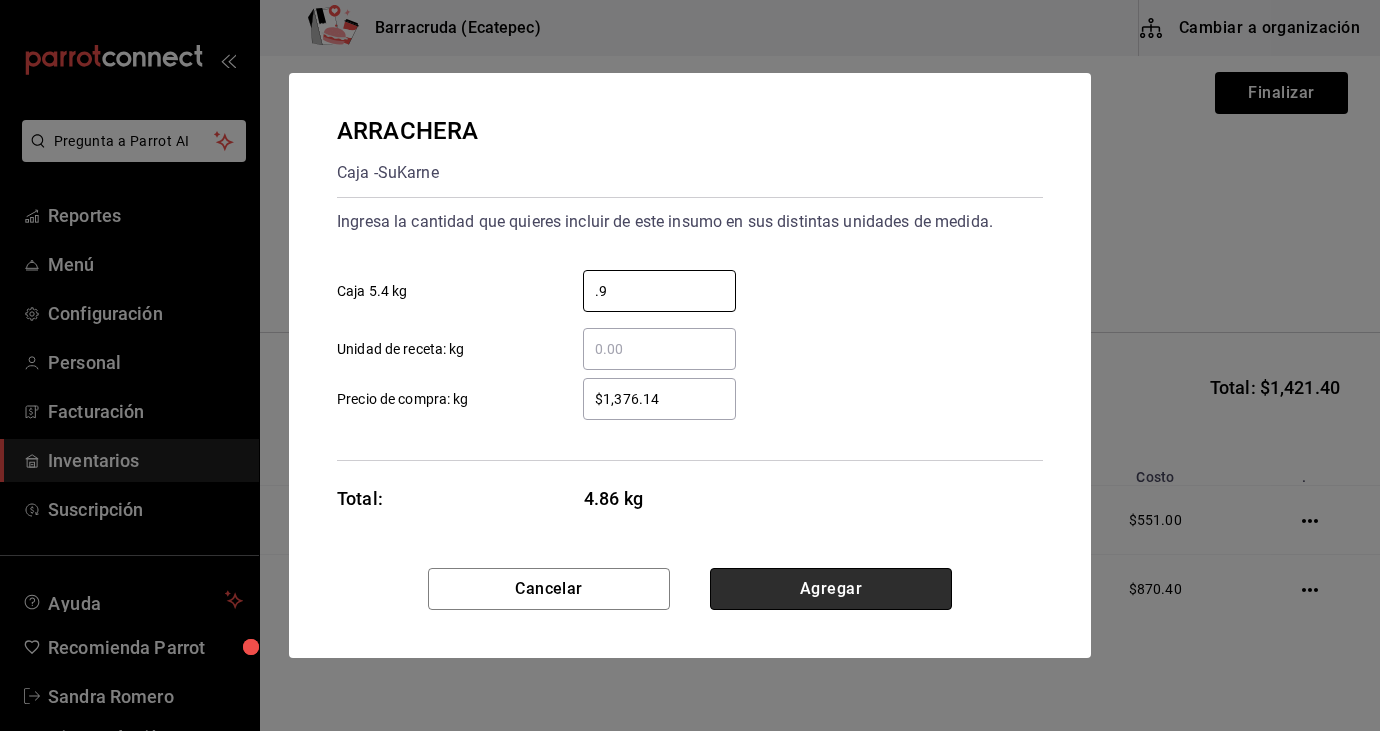 type on "0.9" 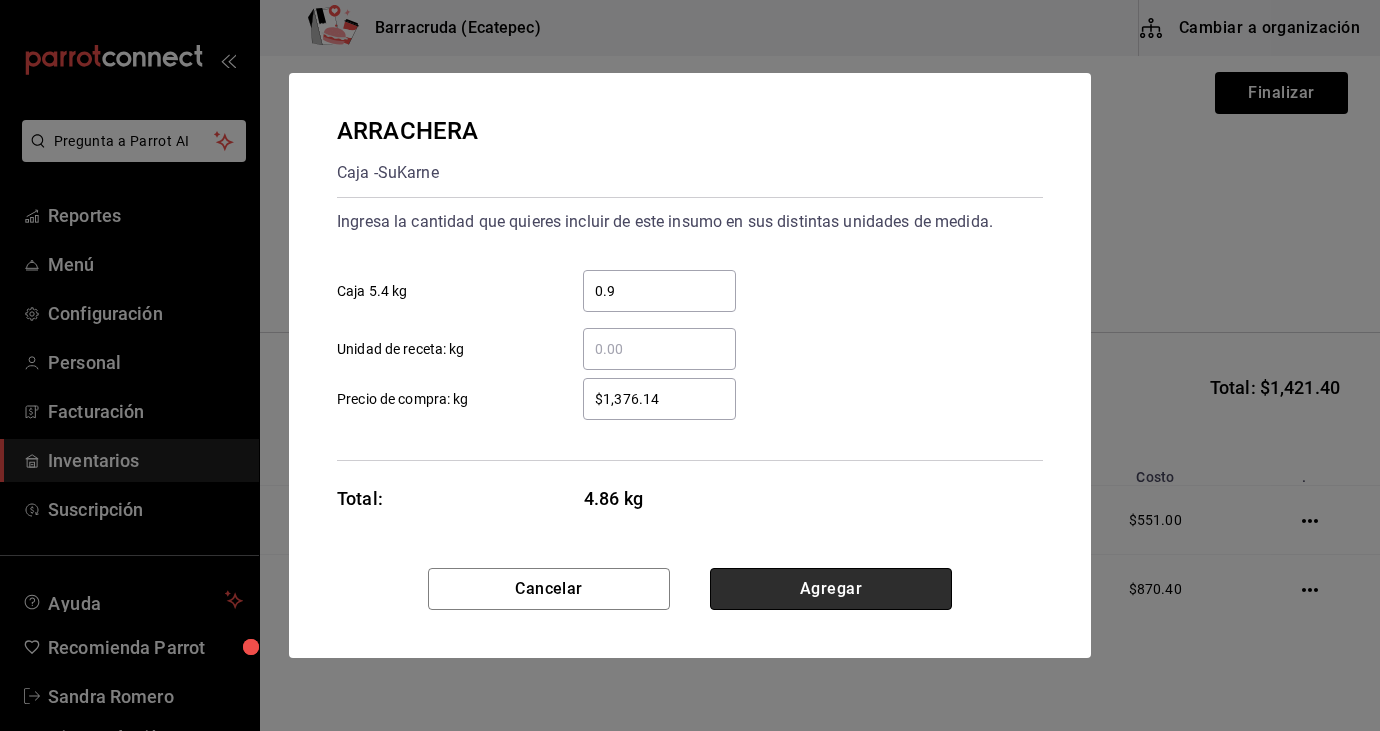 click on "Agregar" at bounding box center (831, 589) 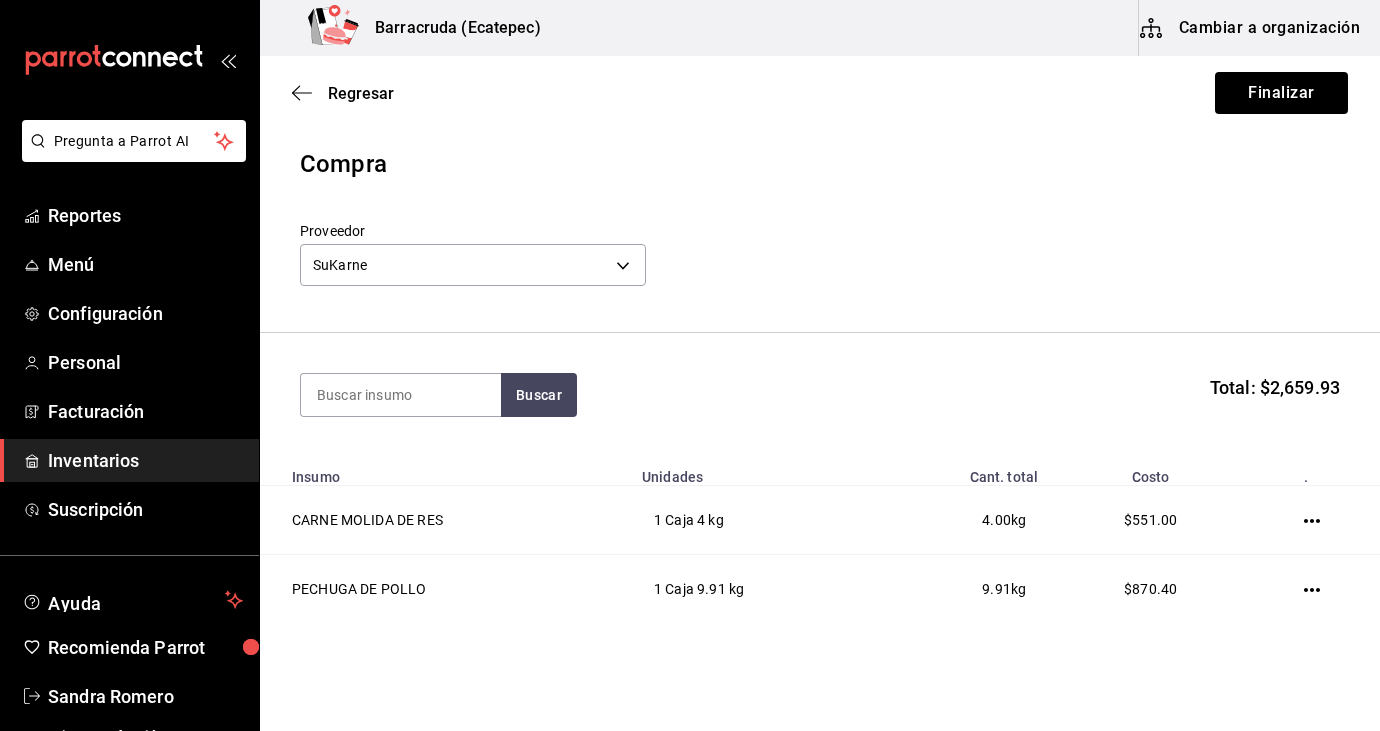 click on "Buscar Total: $2,659.93" at bounding box center (820, 395) 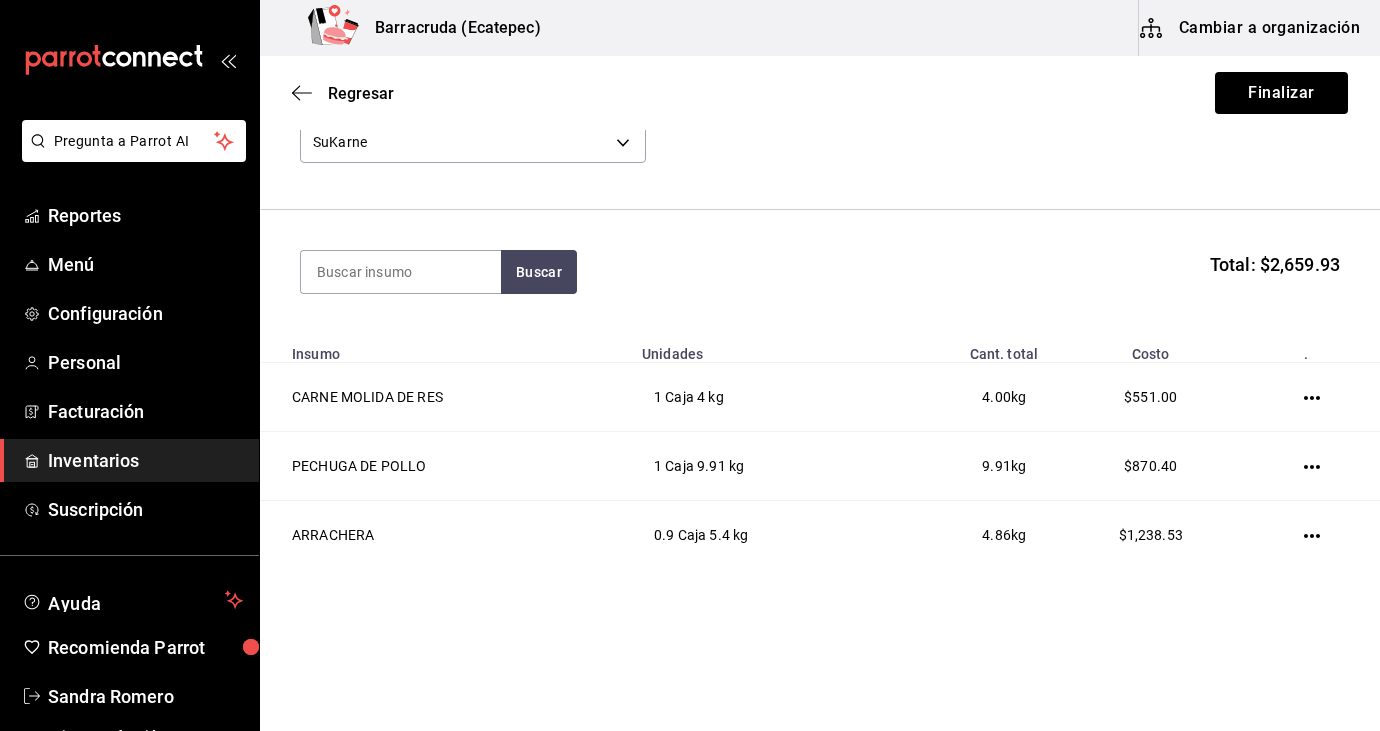 scroll, scrollTop: 138, scrollLeft: 0, axis: vertical 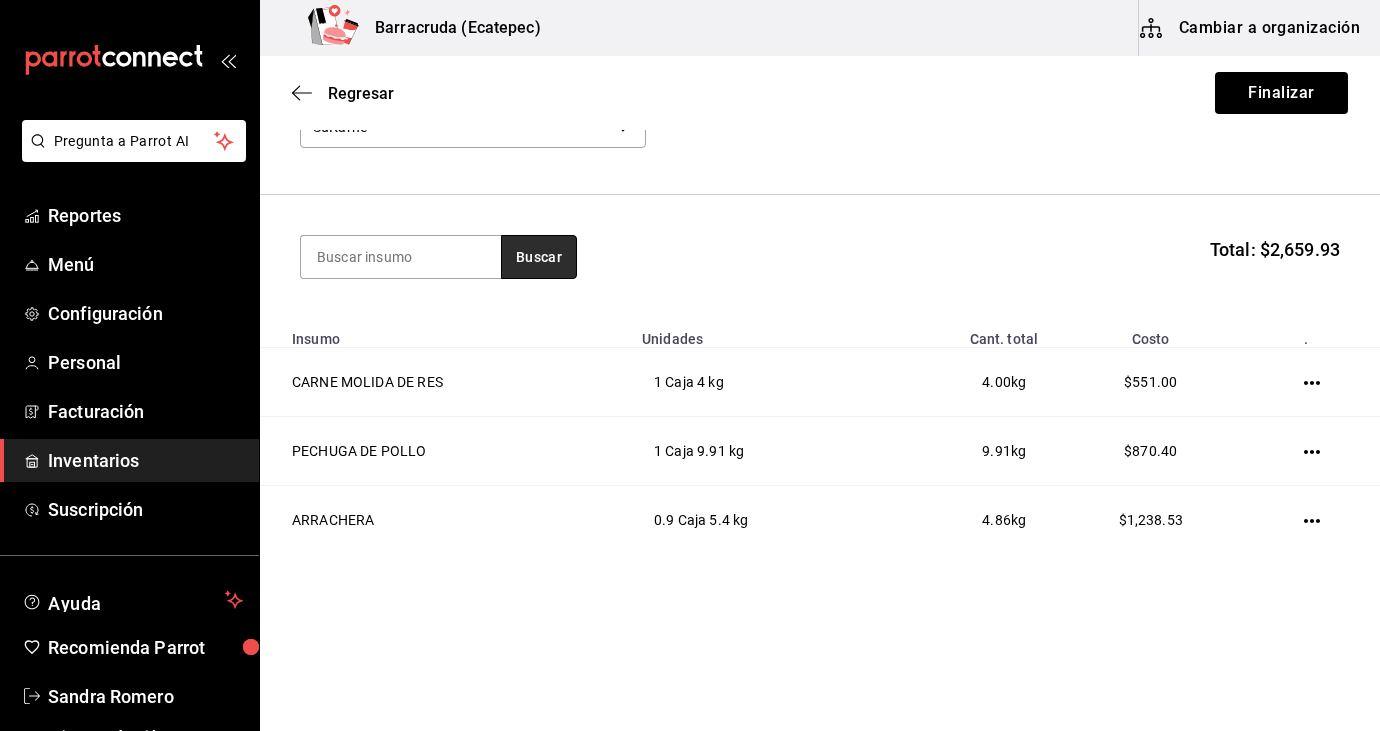 click on "Buscar" at bounding box center [539, 257] 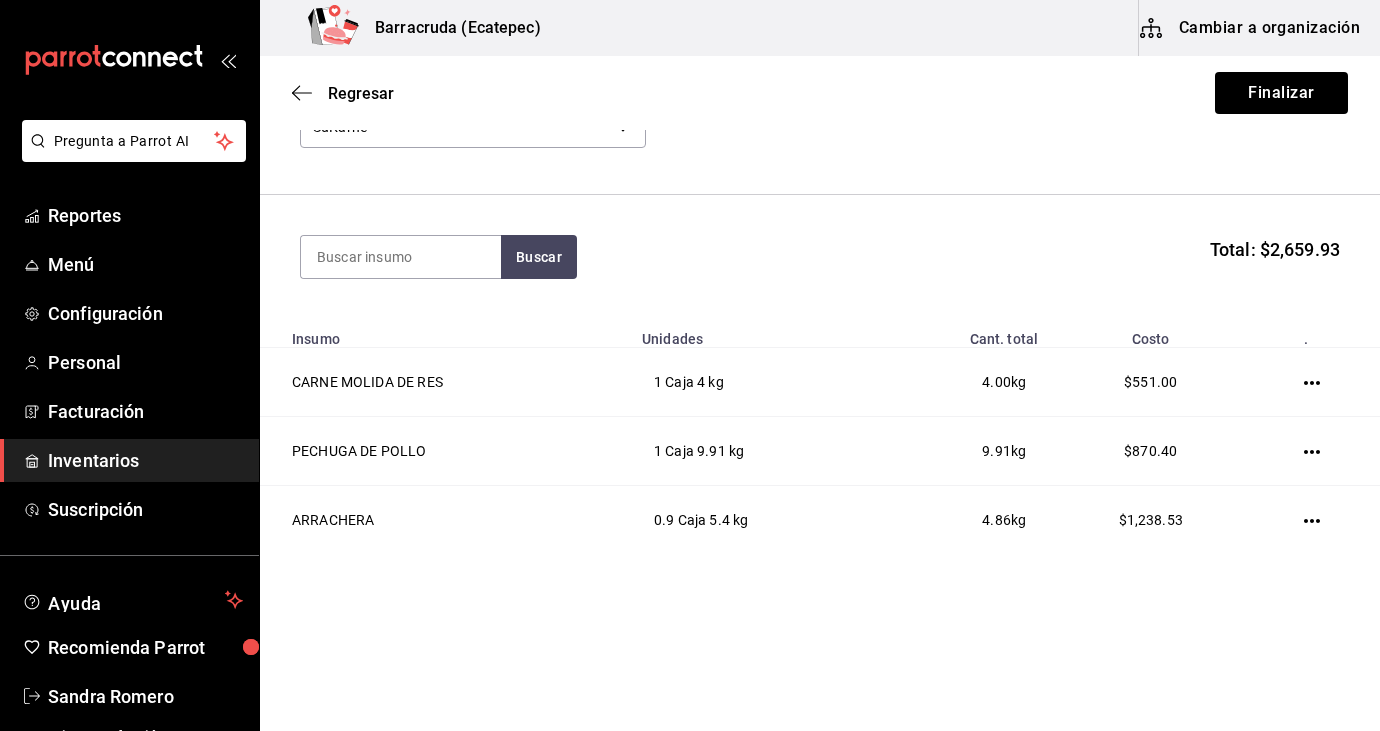 click on "Buscar Total: $2,659.93" at bounding box center [820, 257] 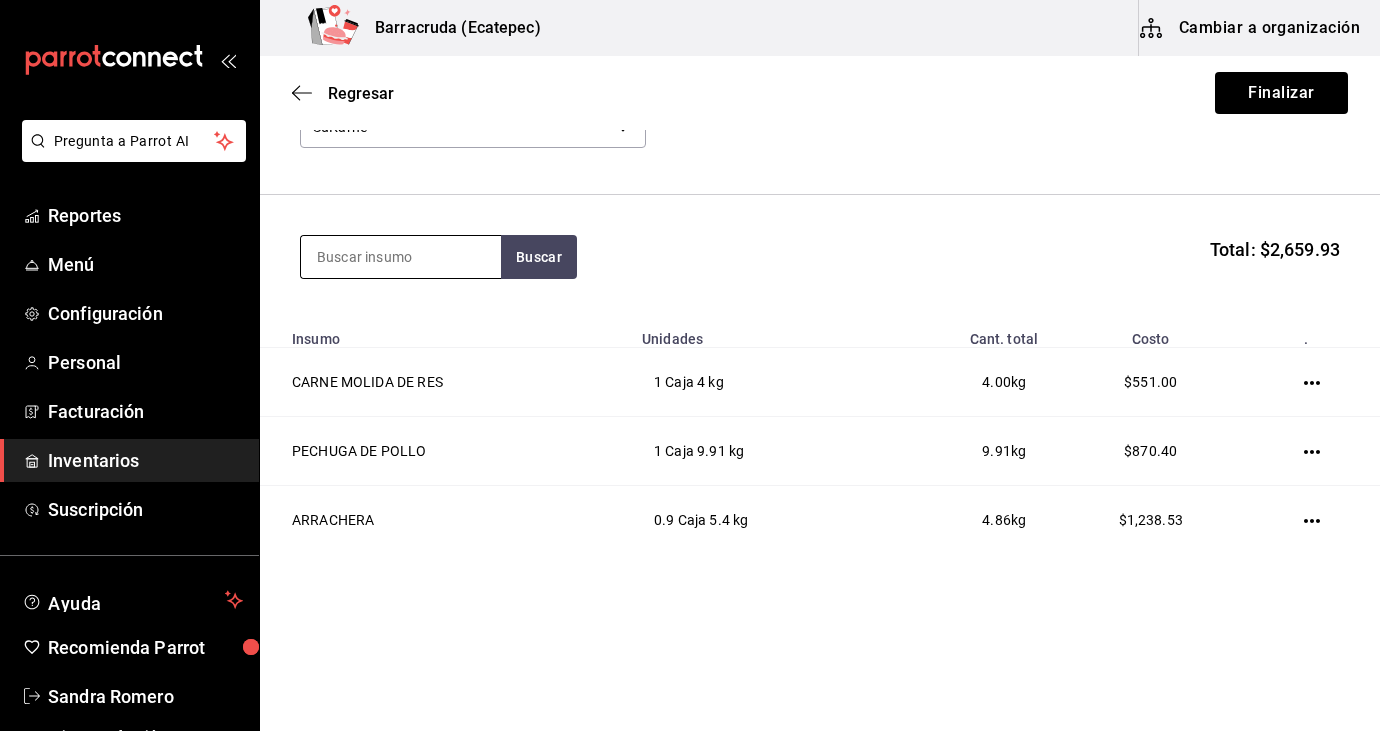 click at bounding box center (401, 257) 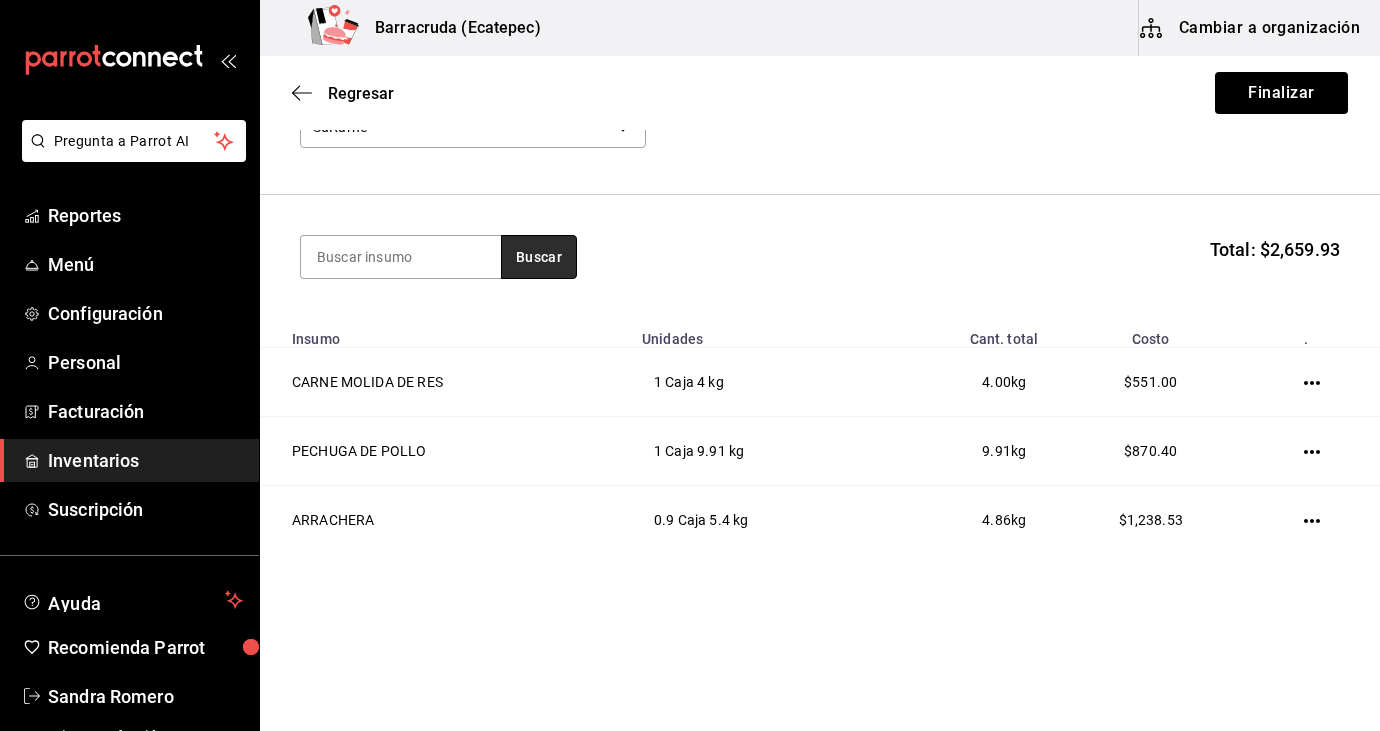click on "Buscar" at bounding box center (539, 257) 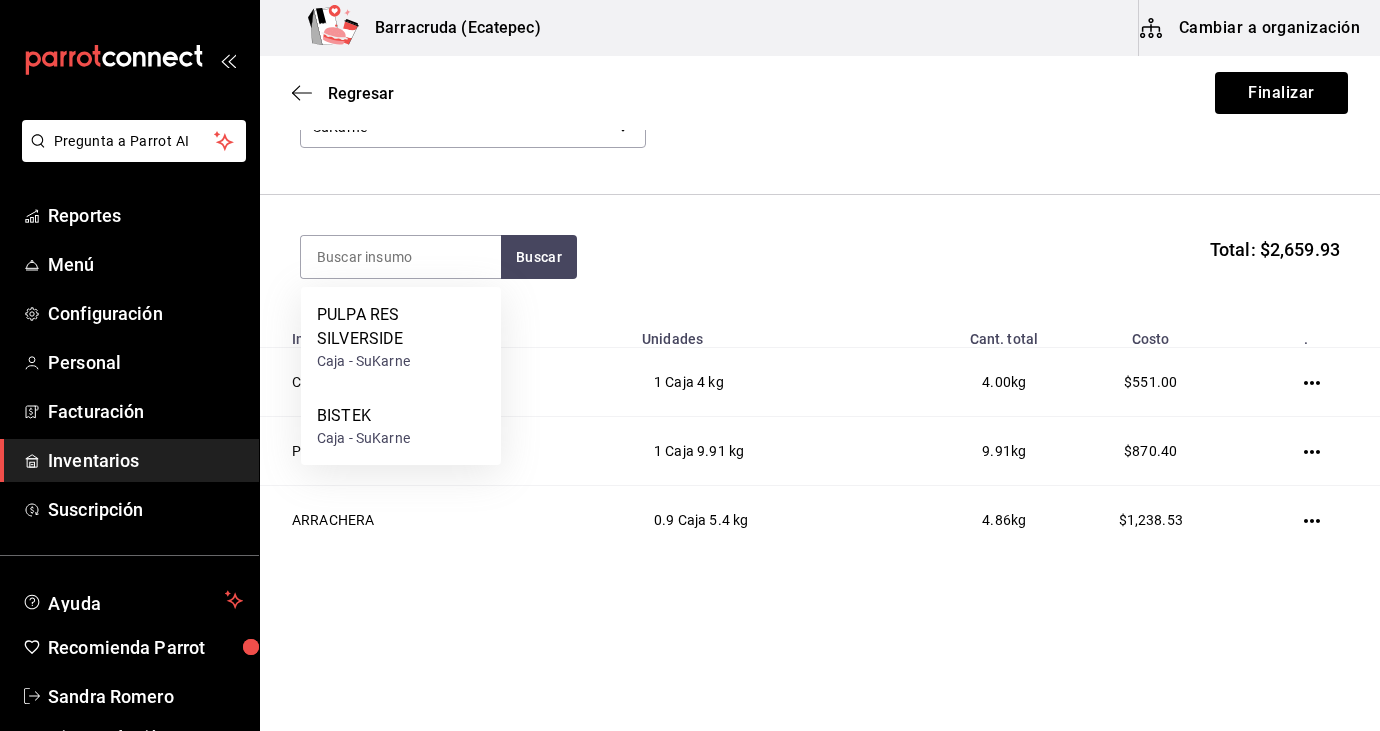 click on "Buscar Total: $2,659.93" at bounding box center (820, 257) 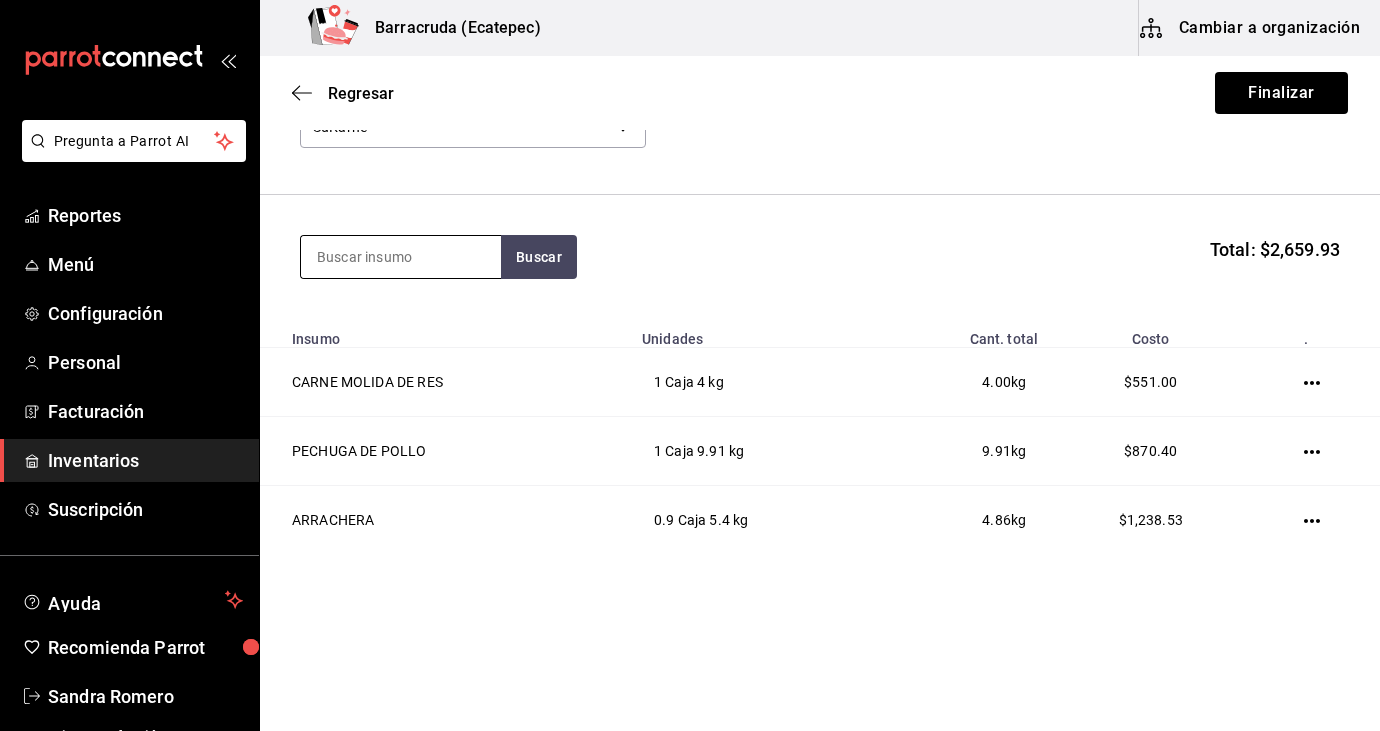 click at bounding box center [401, 257] 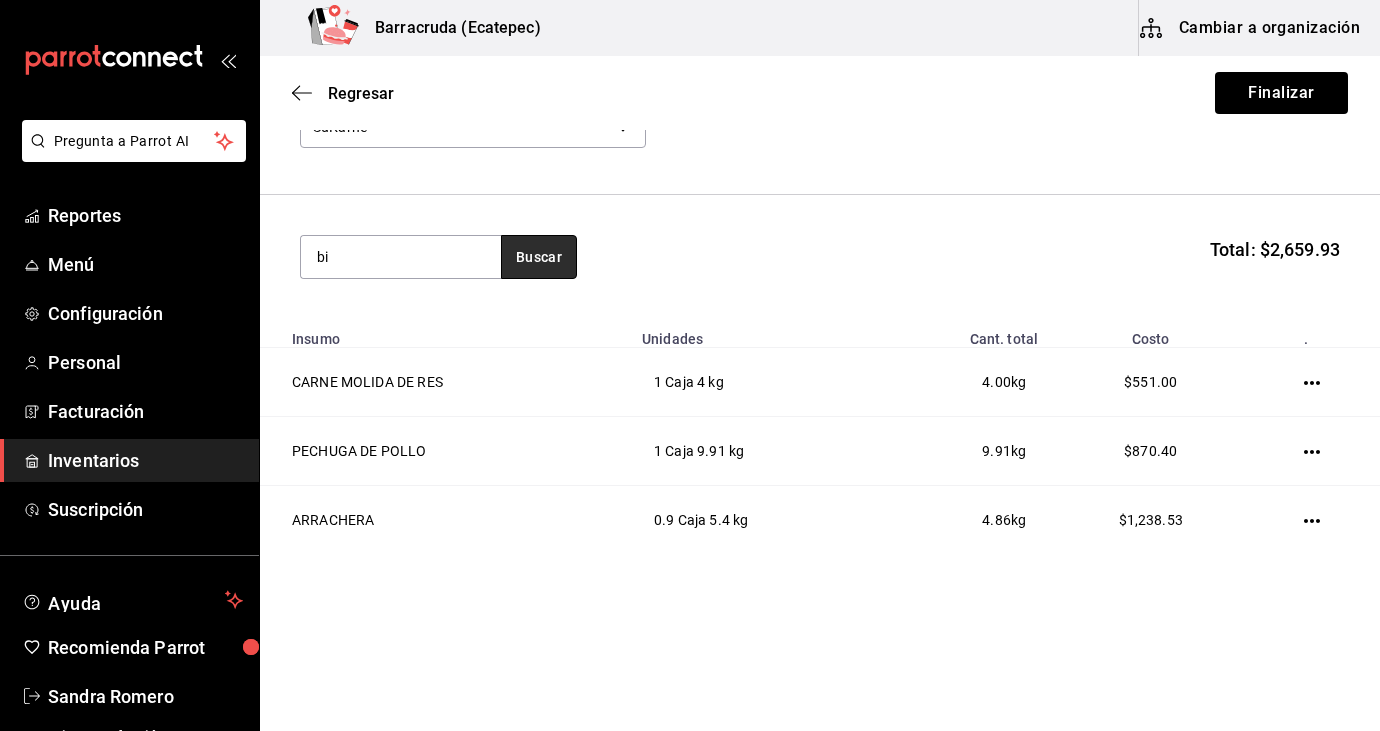click on "Buscar" at bounding box center (539, 257) 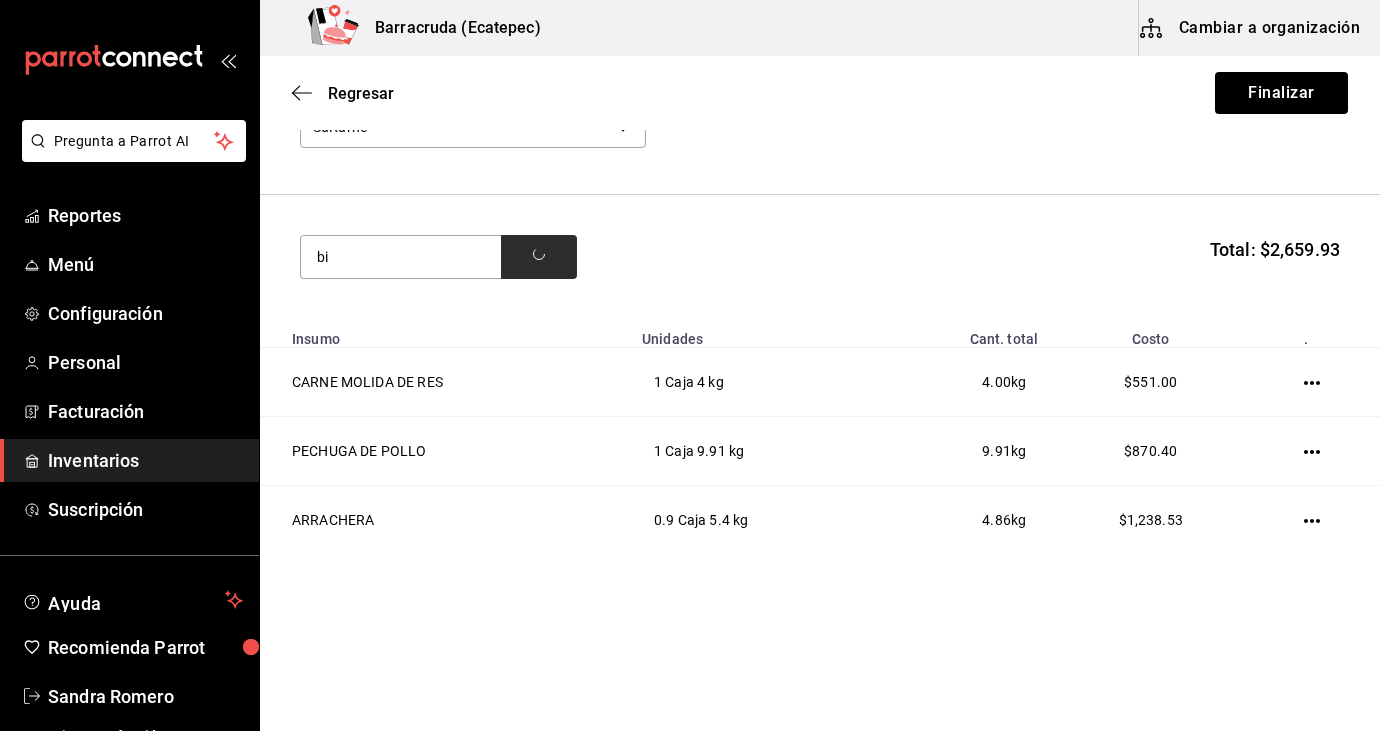 type on "b" 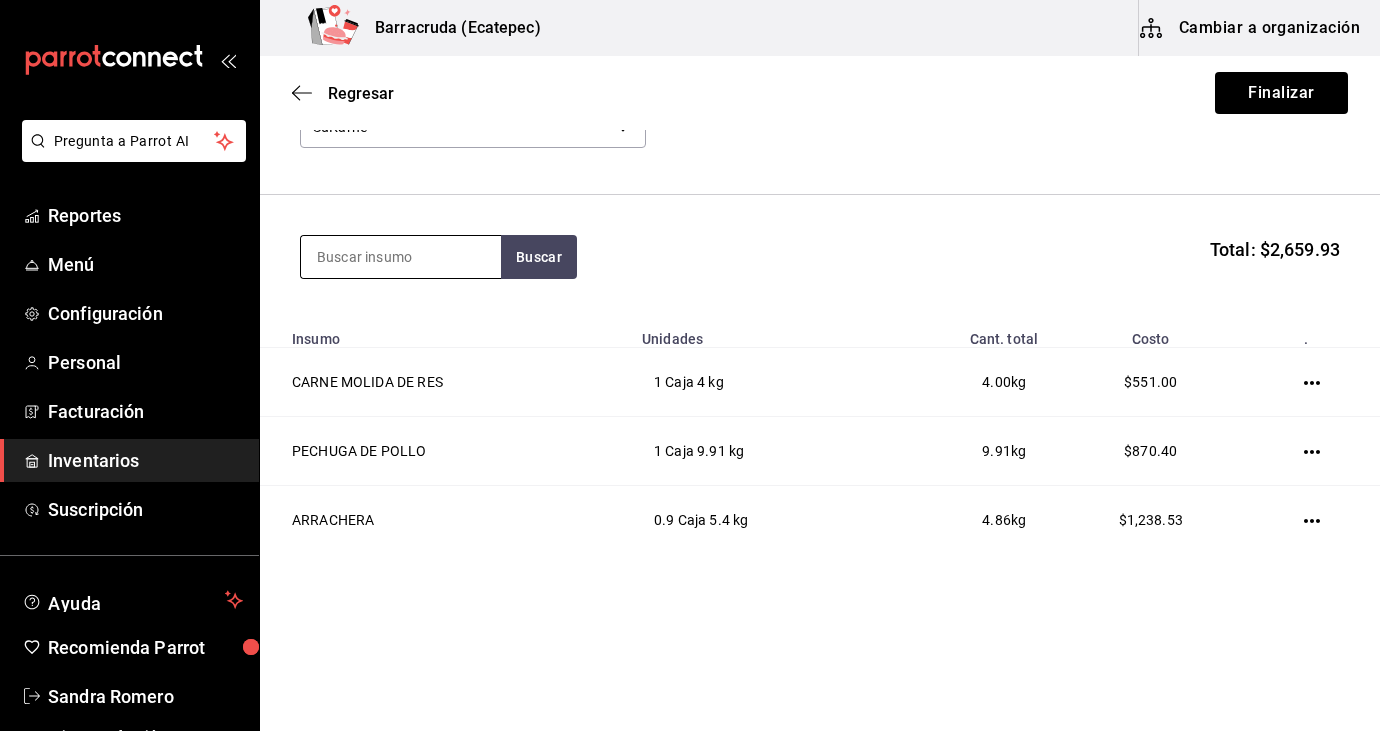 click at bounding box center [401, 257] 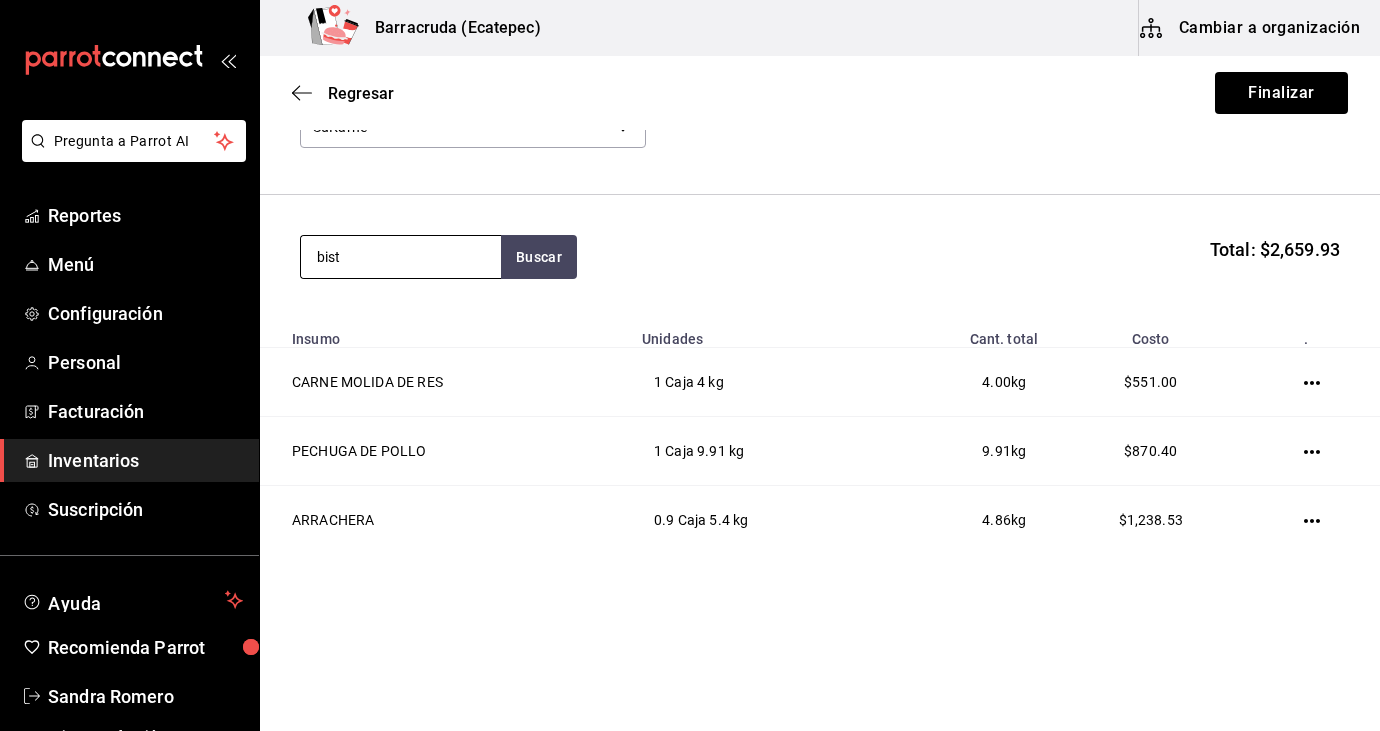 type on "bist" 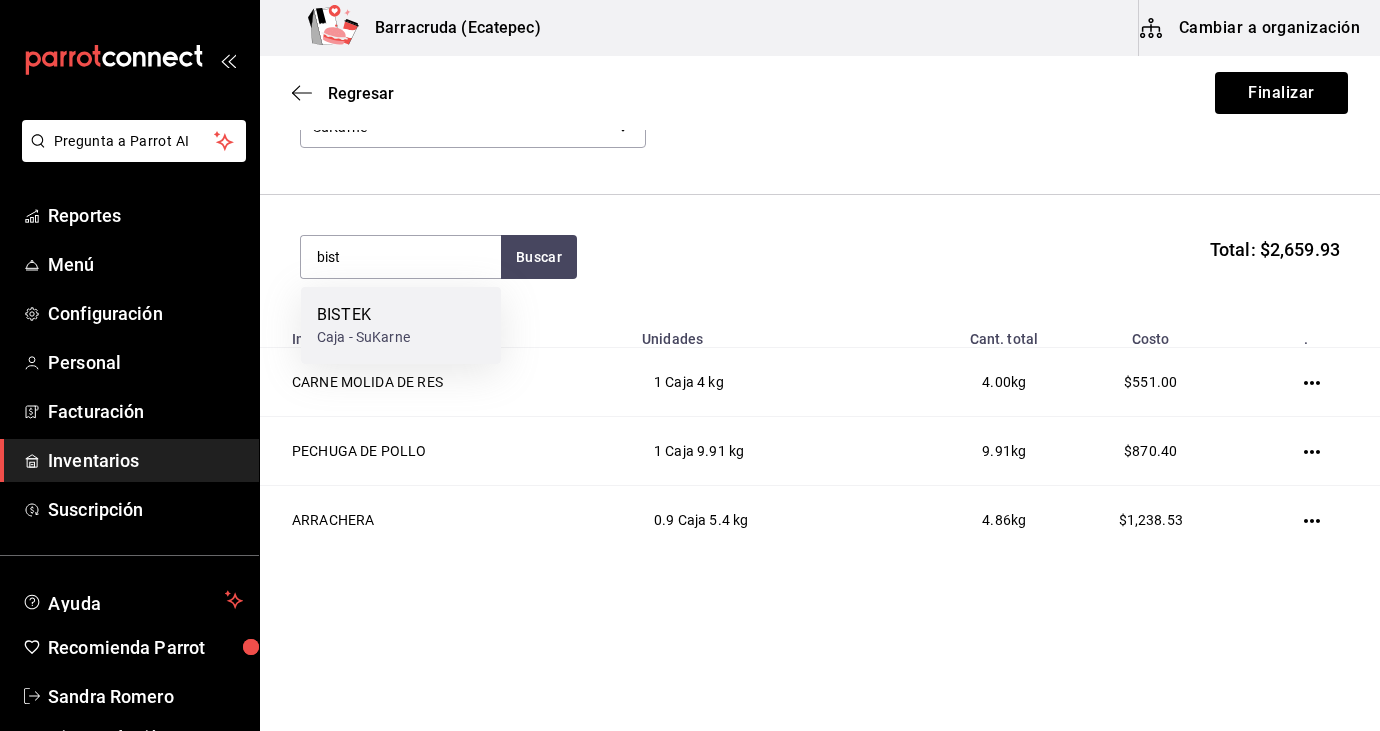click on "BISTEK Caja - SuKarne" at bounding box center (401, 325) 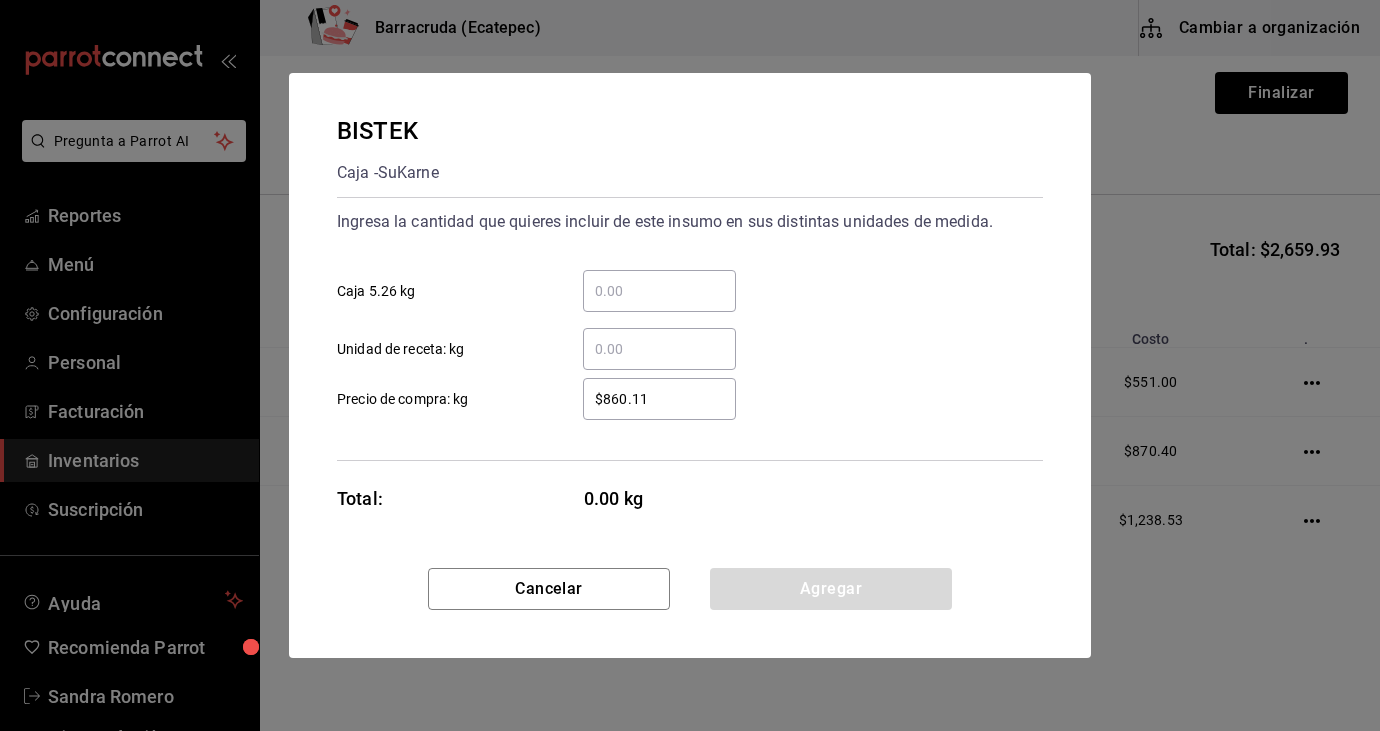 click on "​ Caja 5.26 kg" at bounding box center [659, 291] 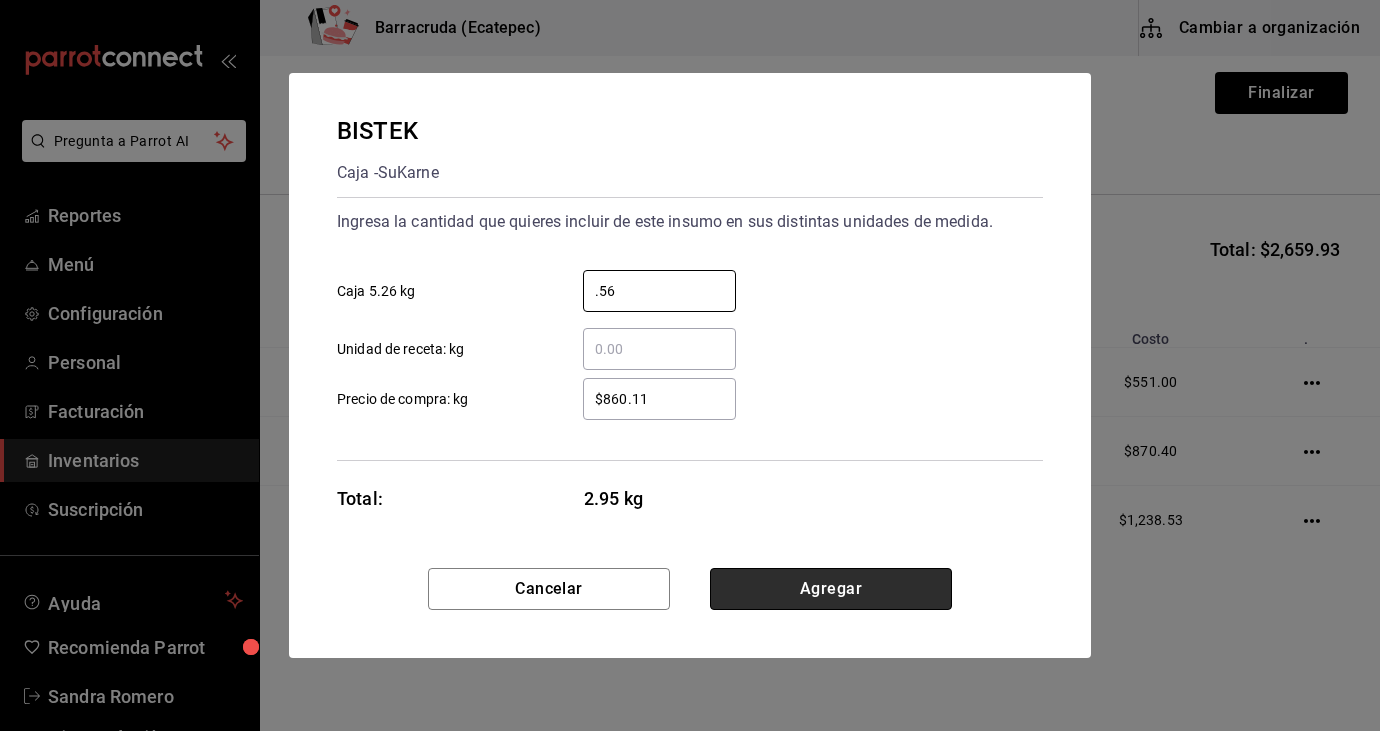 type on "0.56" 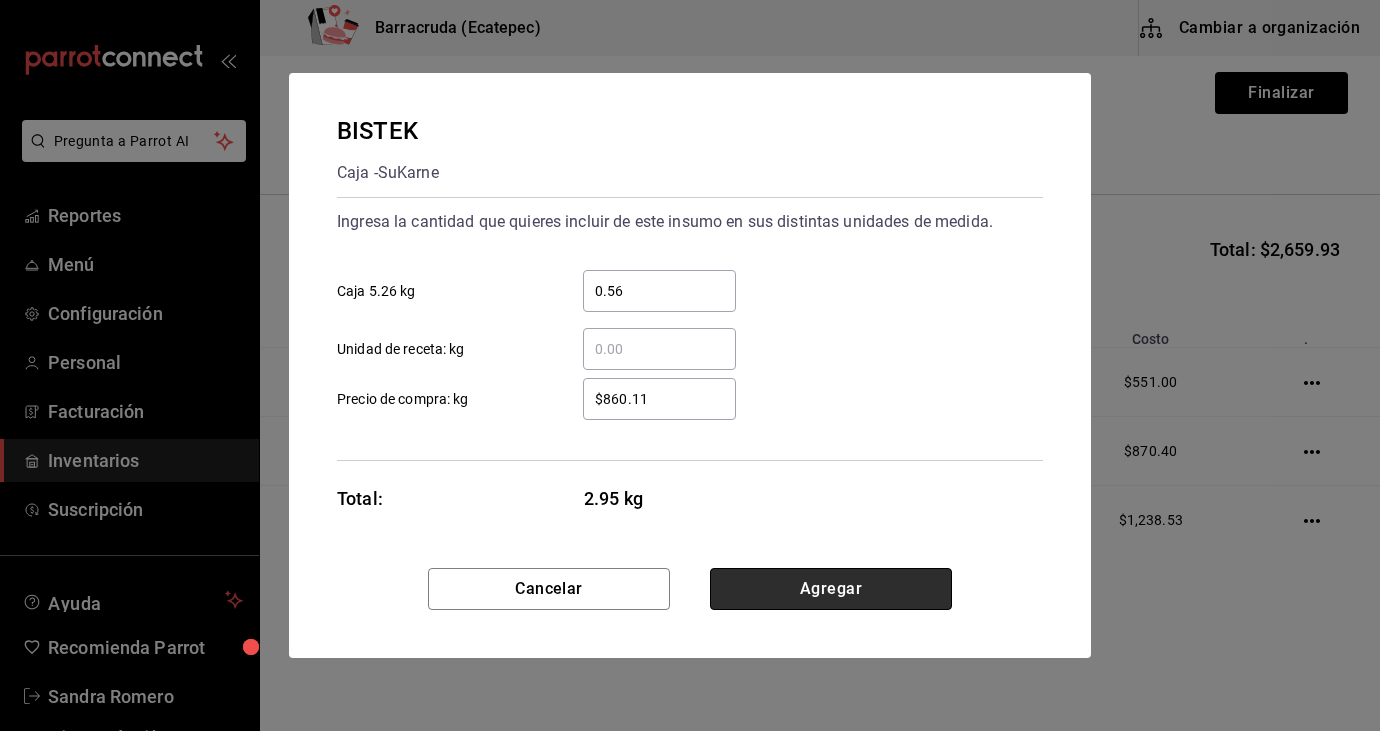 click on "Agregar" at bounding box center (831, 589) 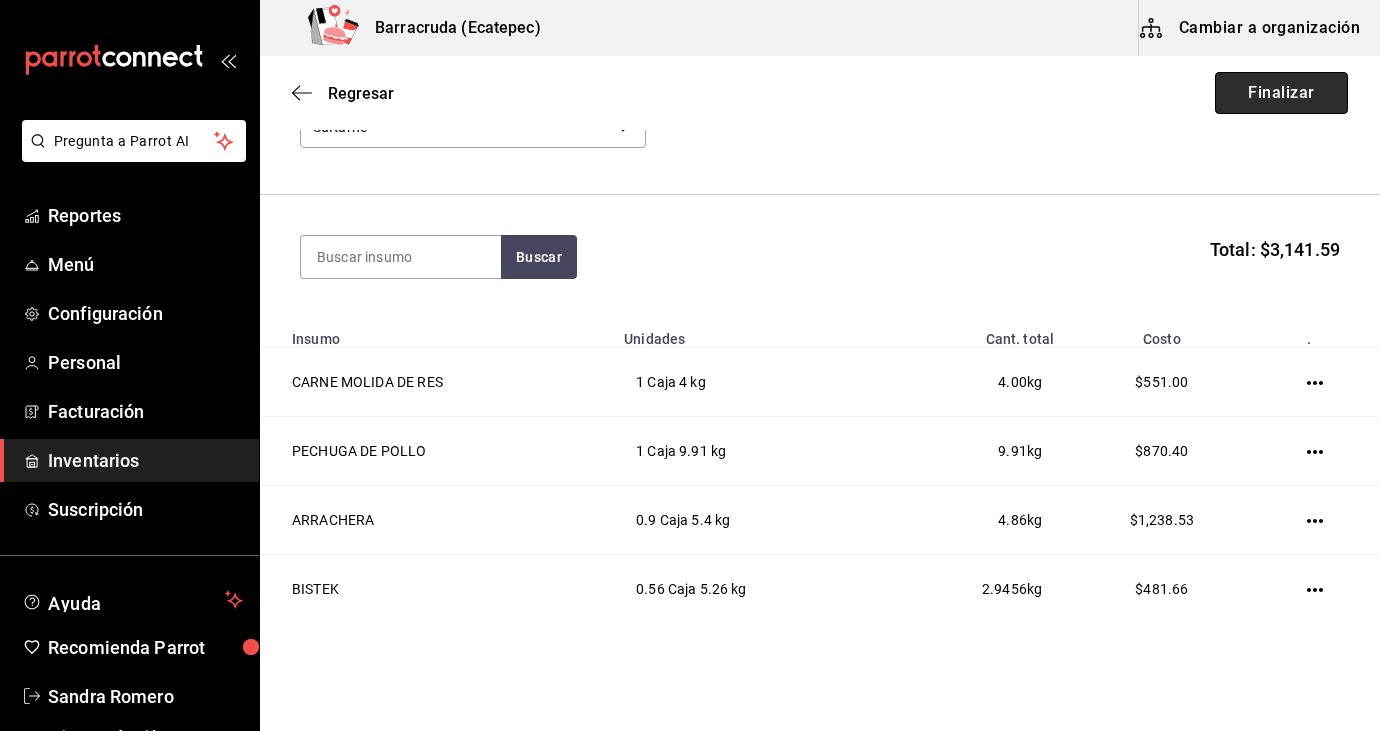 click on "Finalizar" at bounding box center (1281, 93) 